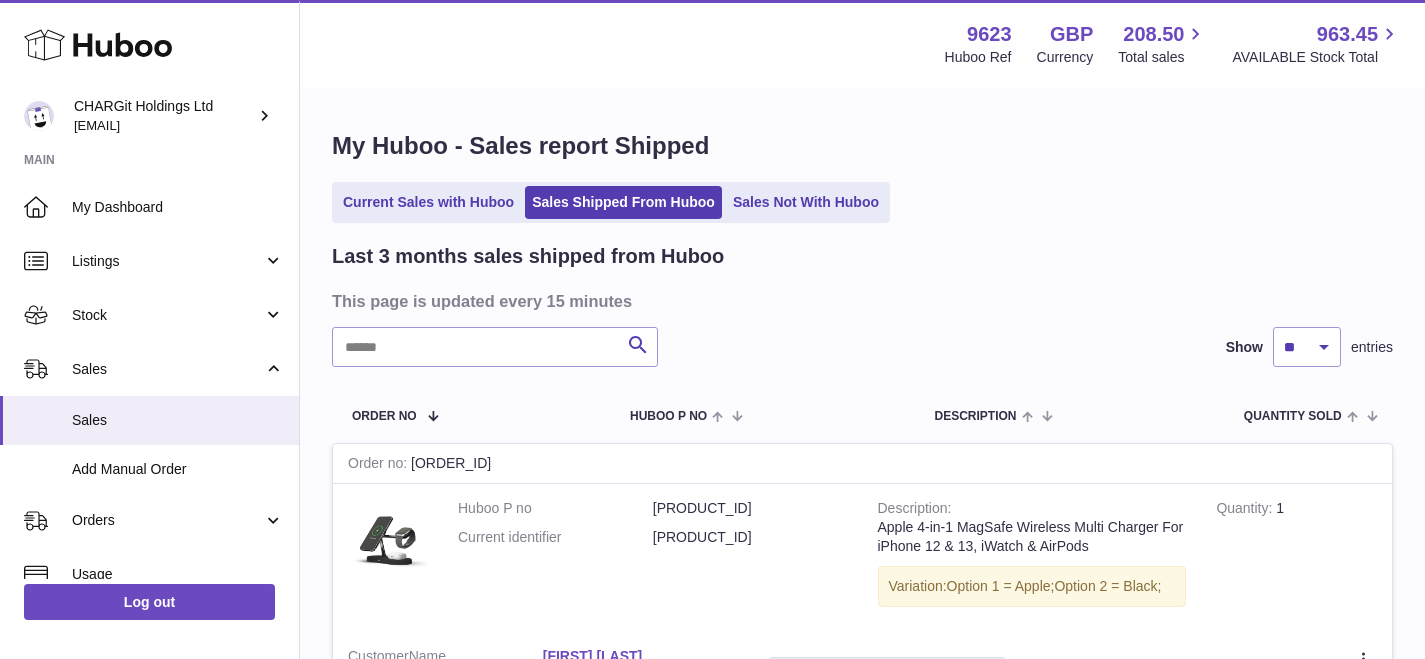 scroll, scrollTop: 0, scrollLeft: 0, axis: both 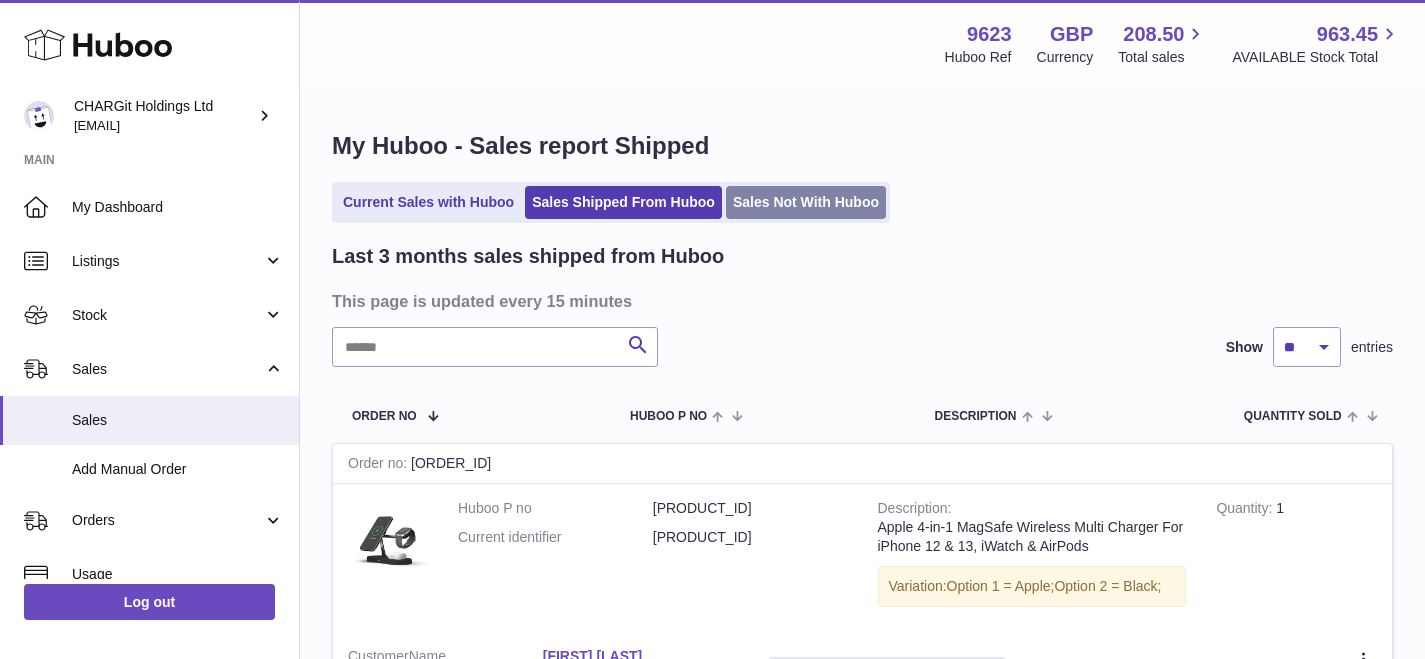 click on "Sales Not With Huboo" at bounding box center (806, 202) 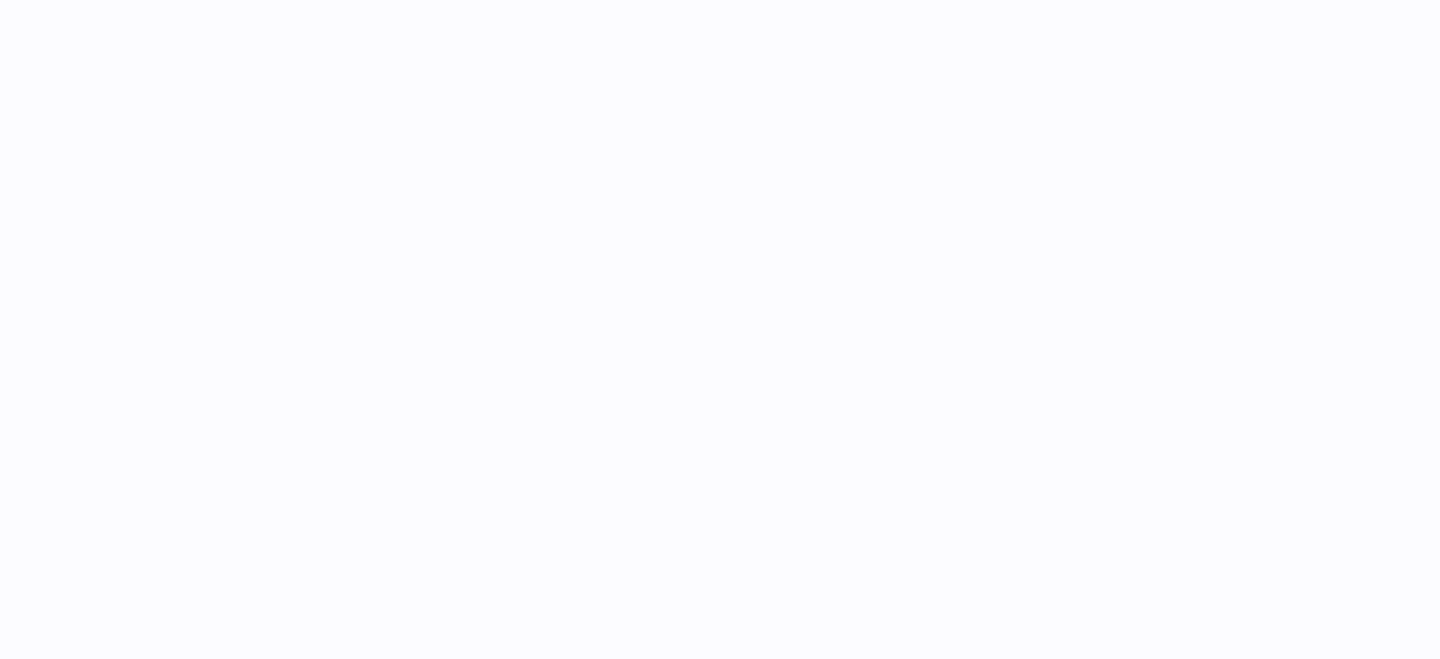 scroll, scrollTop: 0, scrollLeft: 0, axis: both 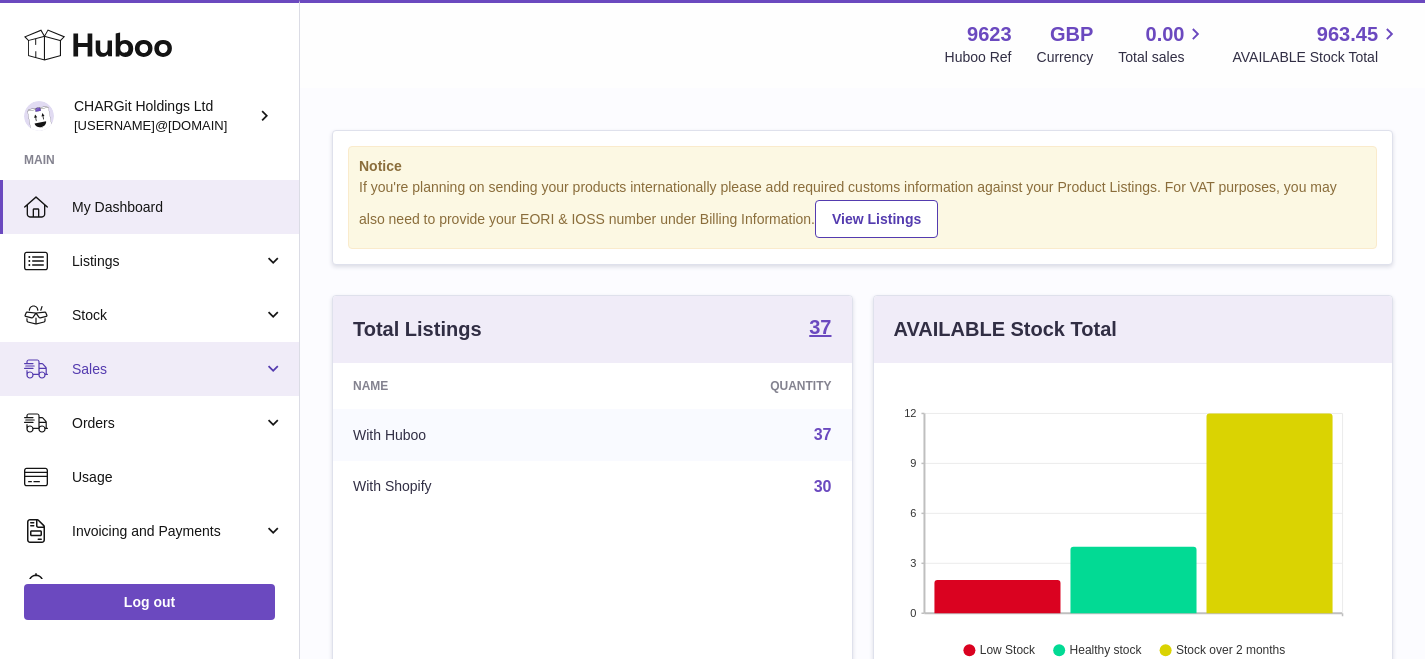 click on "Sales" at bounding box center (167, 369) 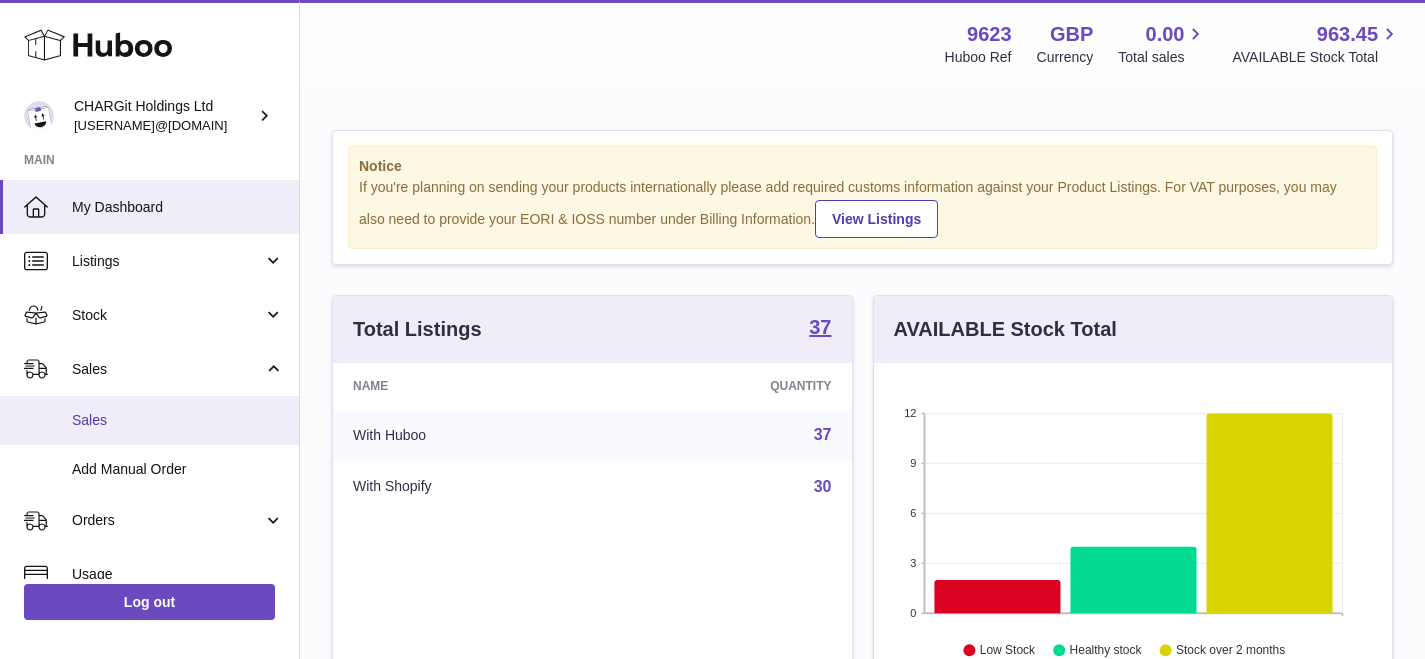 click on "Sales" at bounding box center [178, 420] 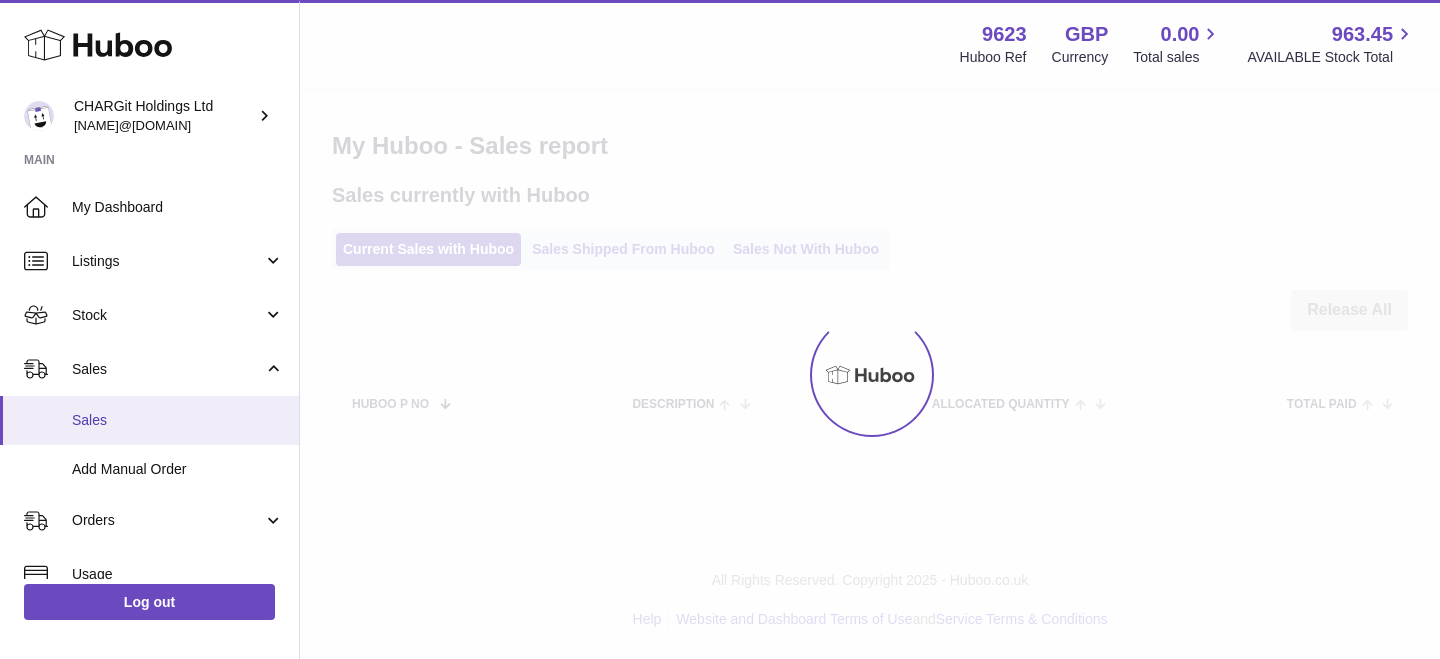 scroll, scrollTop: 0, scrollLeft: 0, axis: both 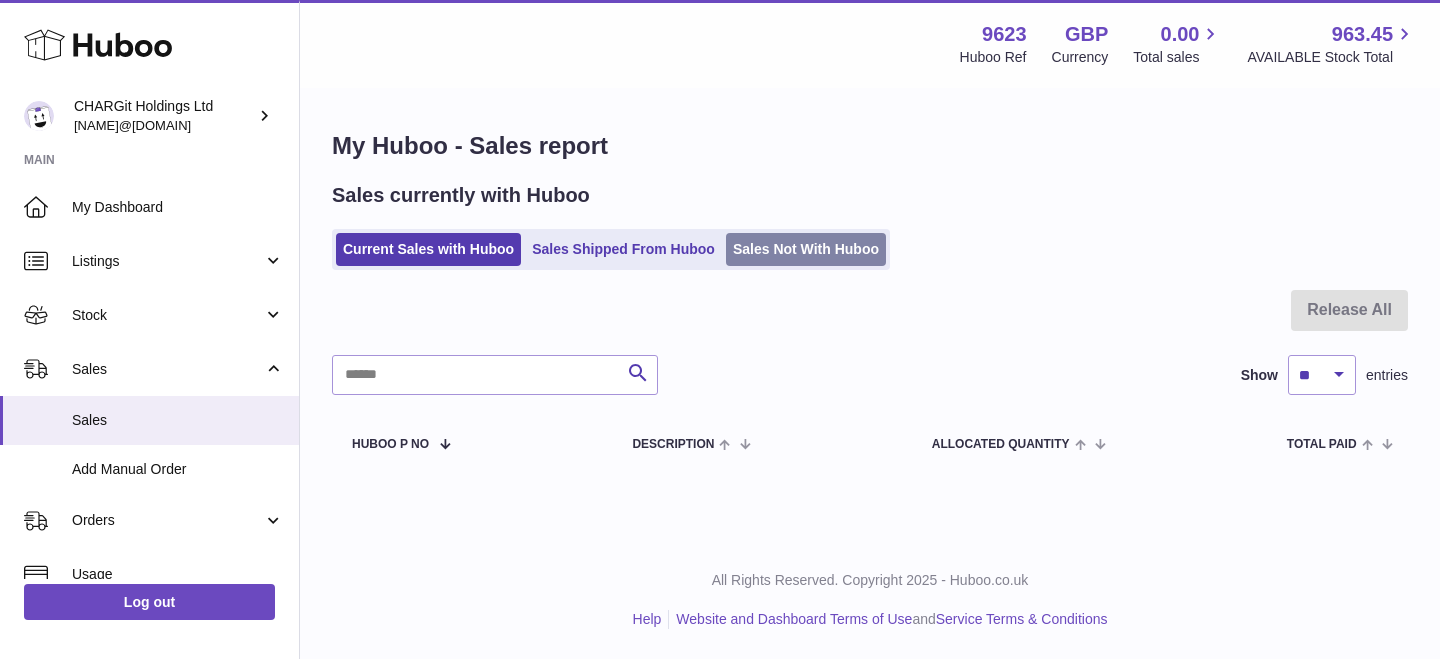 click on "Sales Not With Huboo" at bounding box center [806, 249] 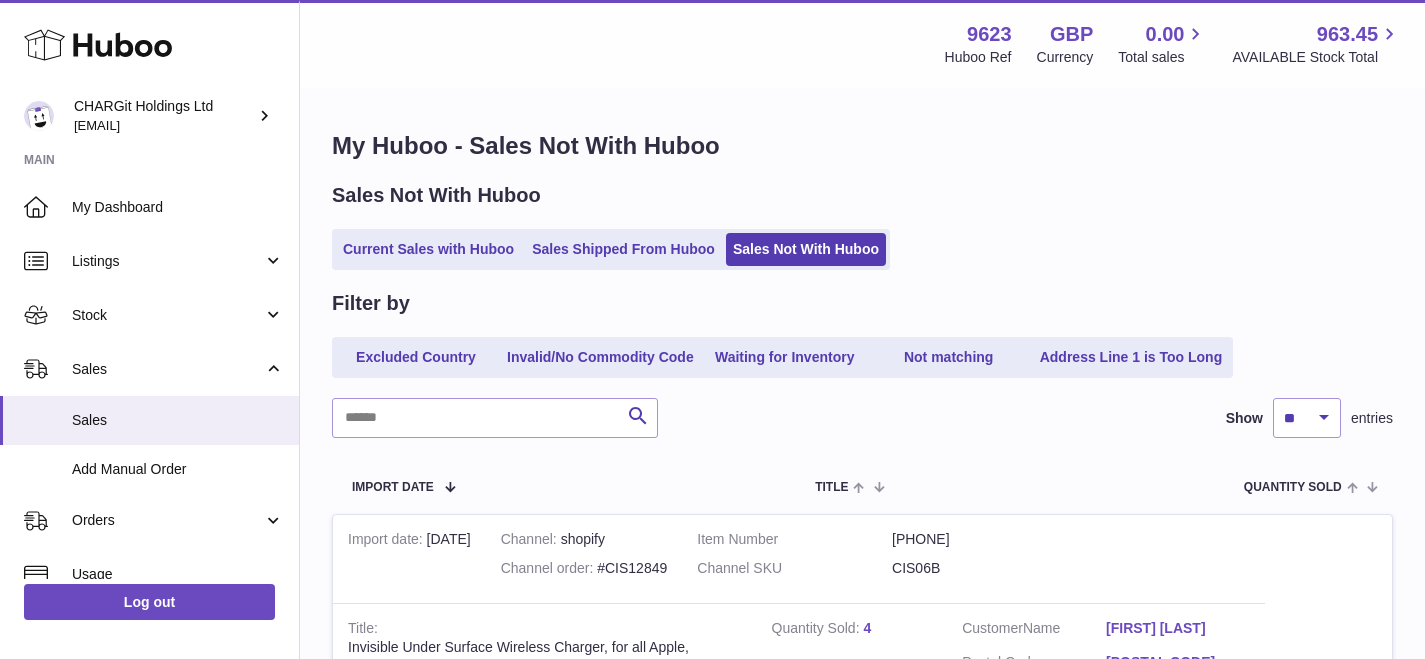 scroll, scrollTop: 0, scrollLeft: 0, axis: both 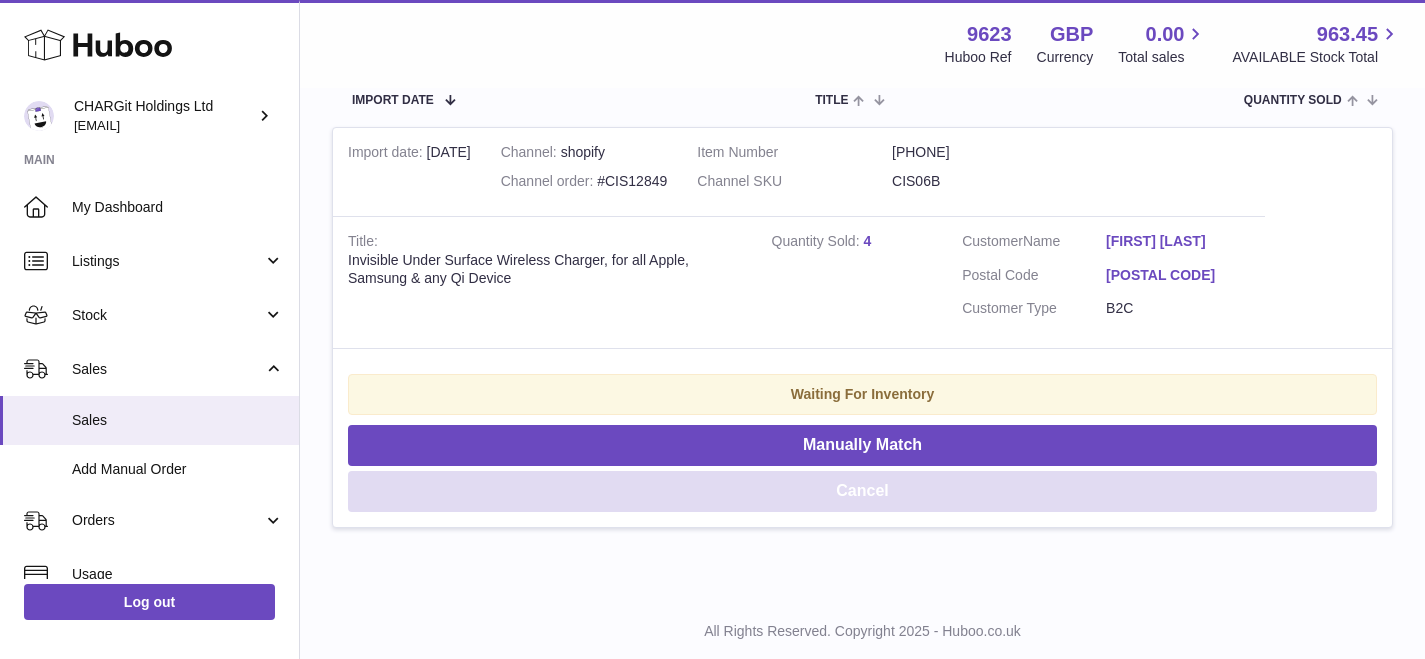 click on "Cancel" at bounding box center [862, 491] 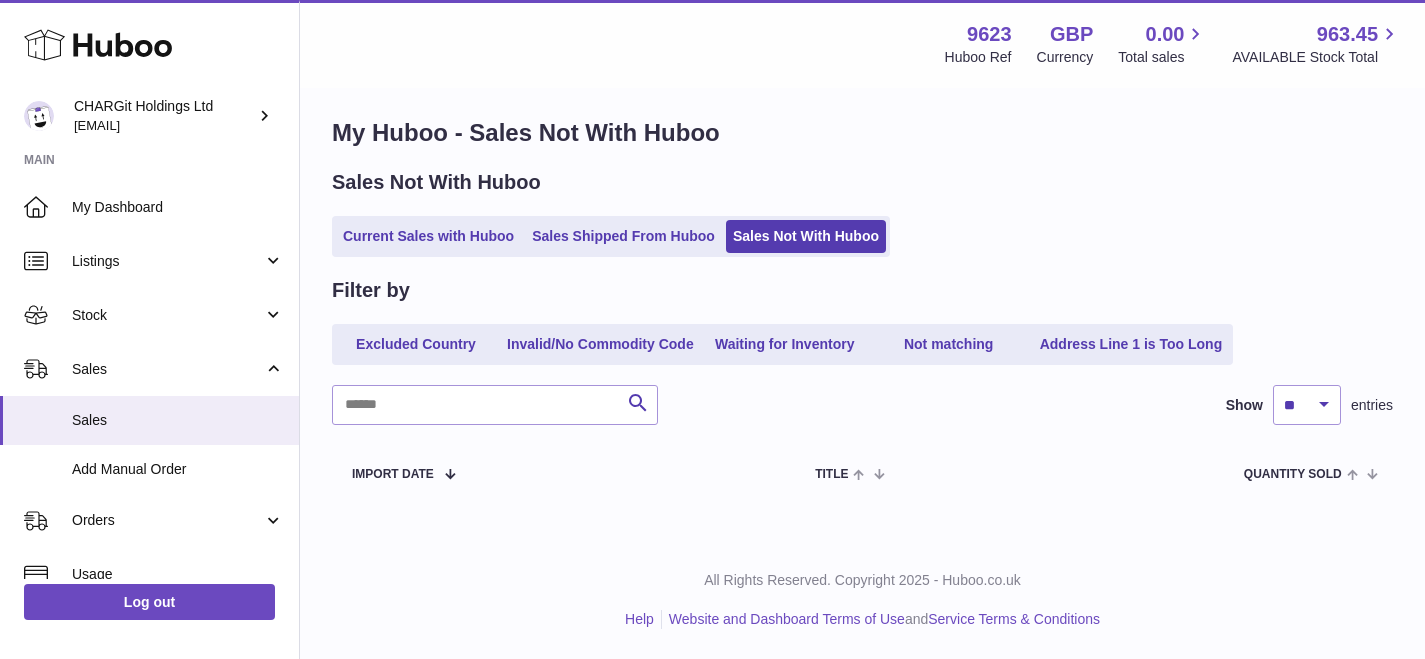 scroll, scrollTop: 12, scrollLeft: 0, axis: vertical 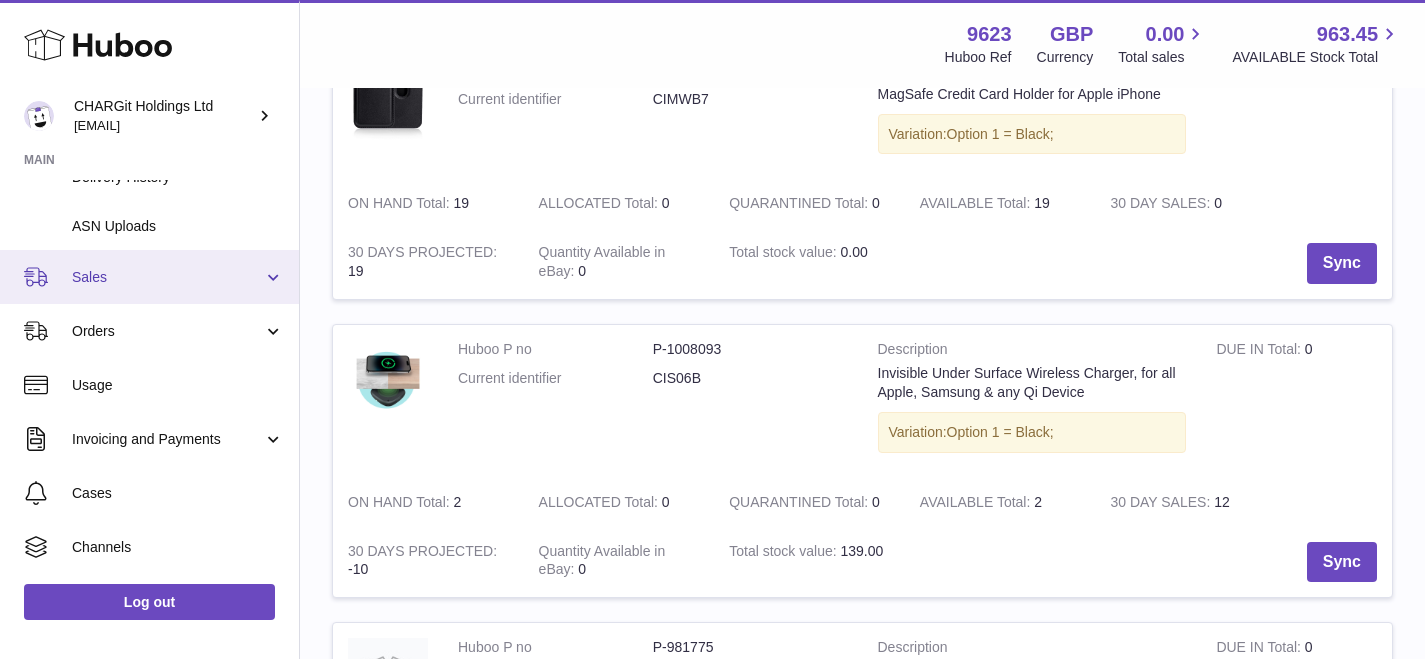 click on "Sales" at bounding box center (167, 277) 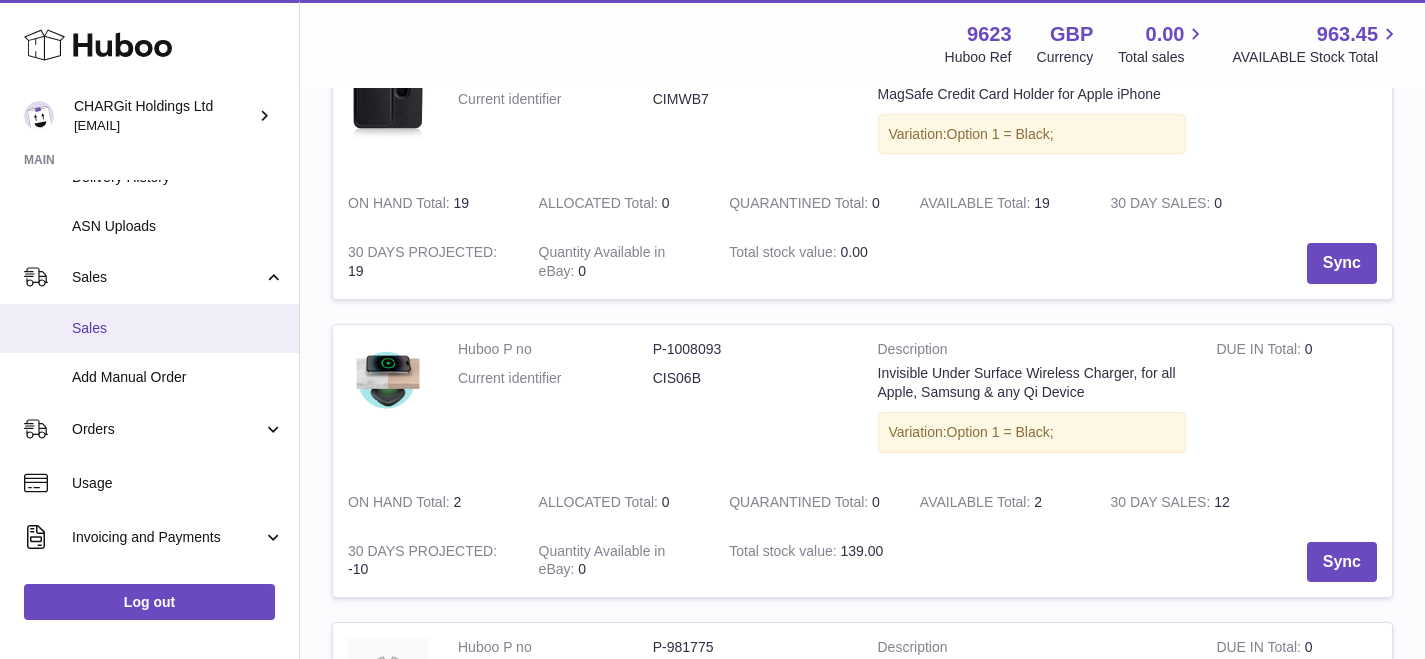 click on "Sales" at bounding box center (178, 328) 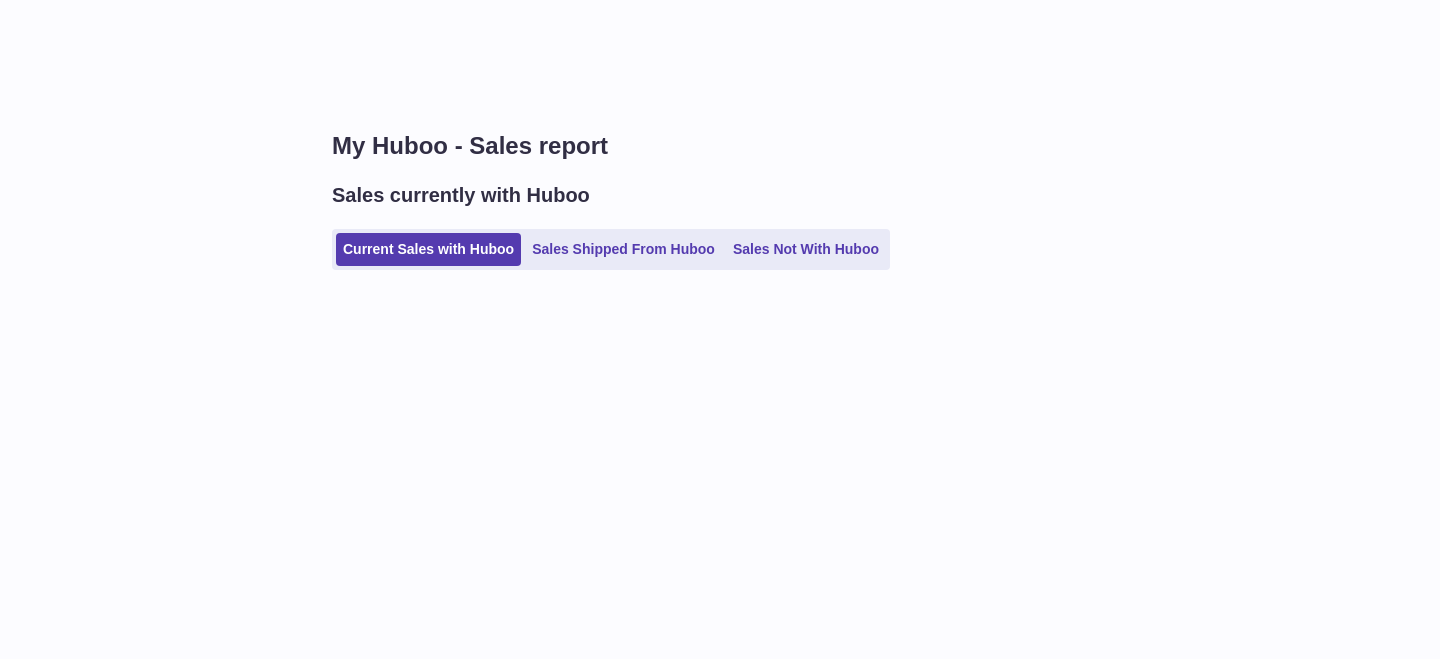 scroll, scrollTop: 0, scrollLeft: 0, axis: both 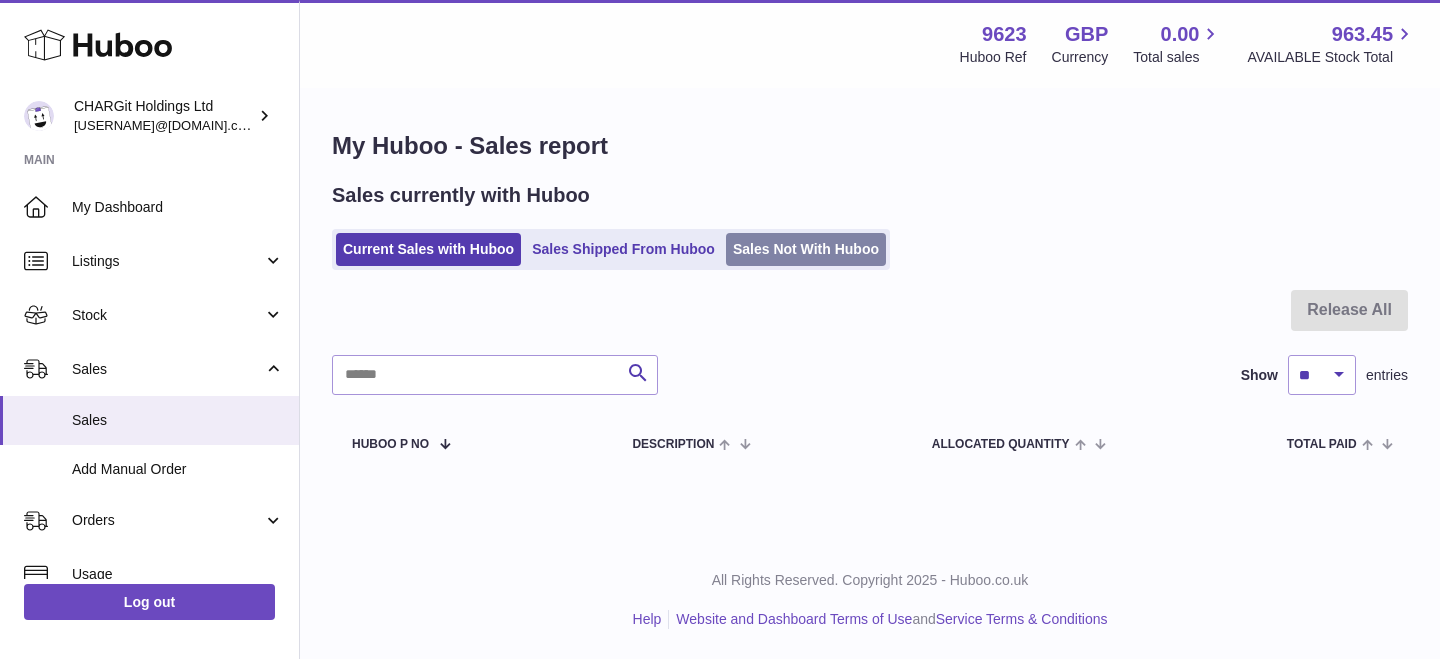 click on "Sales Not With Huboo" at bounding box center [806, 249] 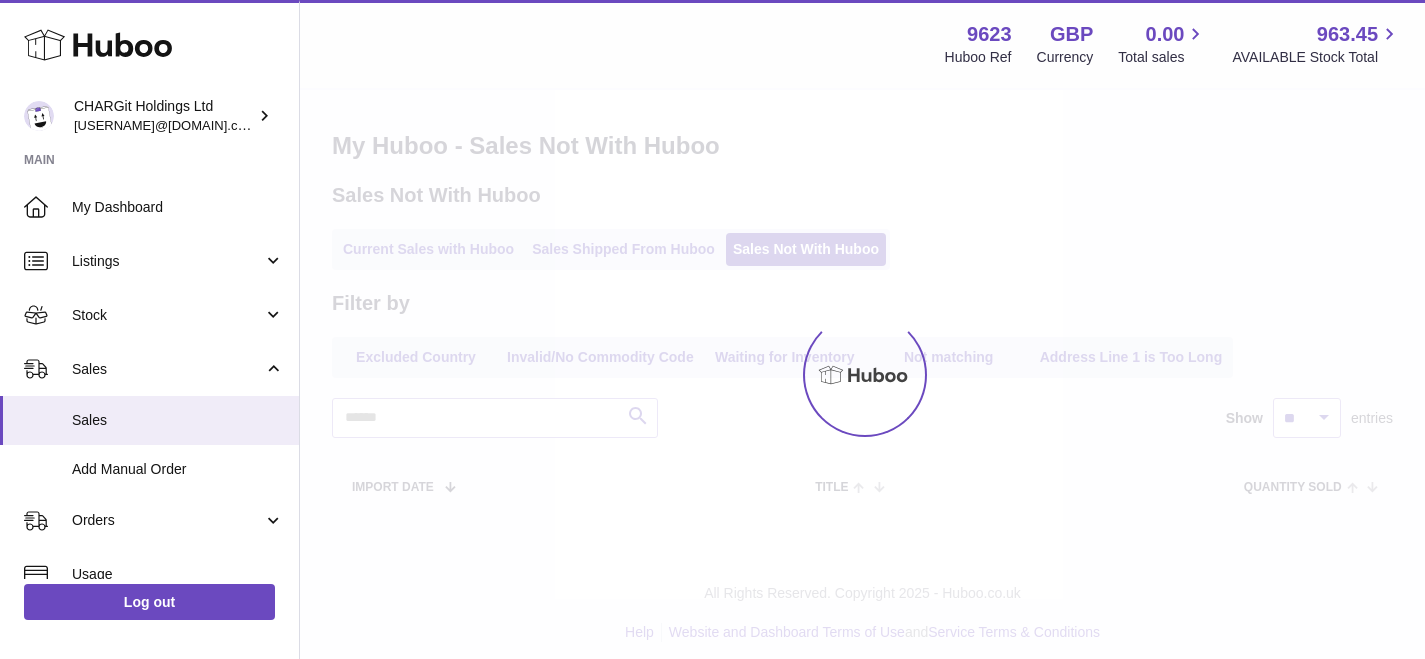 scroll, scrollTop: 0, scrollLeft: 0, axis: both 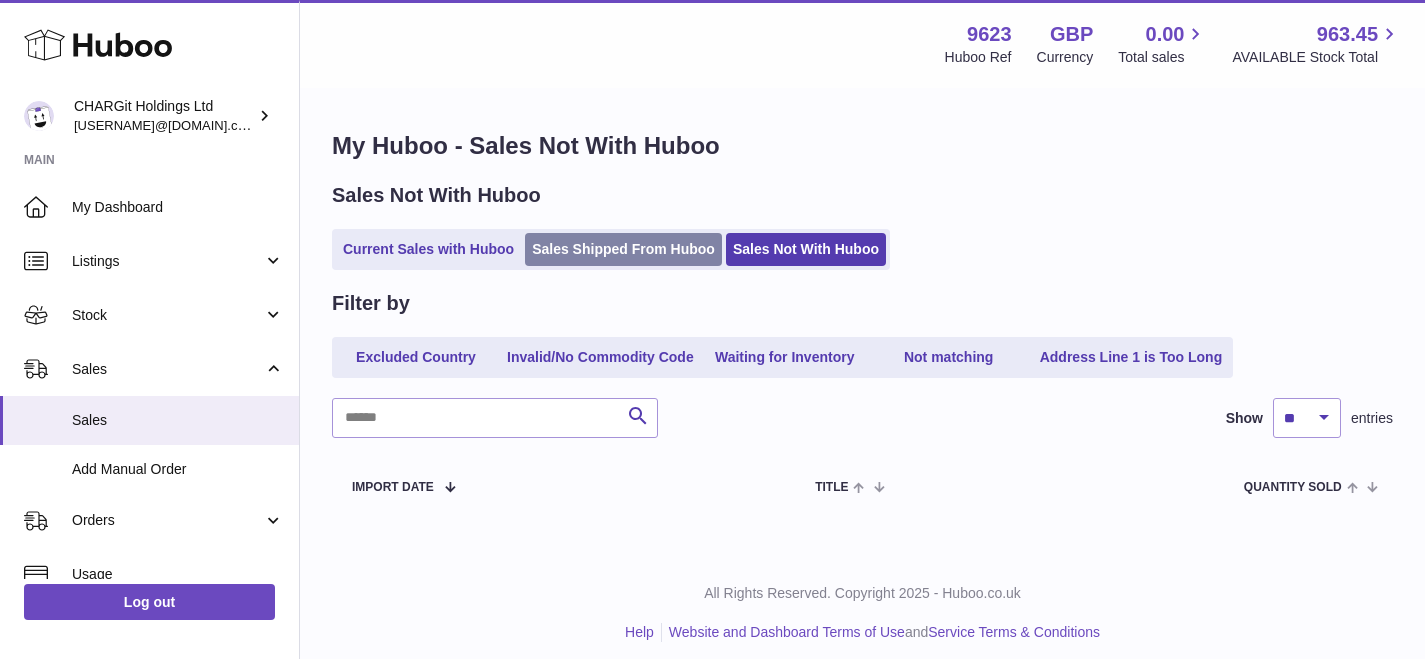 click on "Sales Shipped From Huboo" at bounding box center (623, 249) 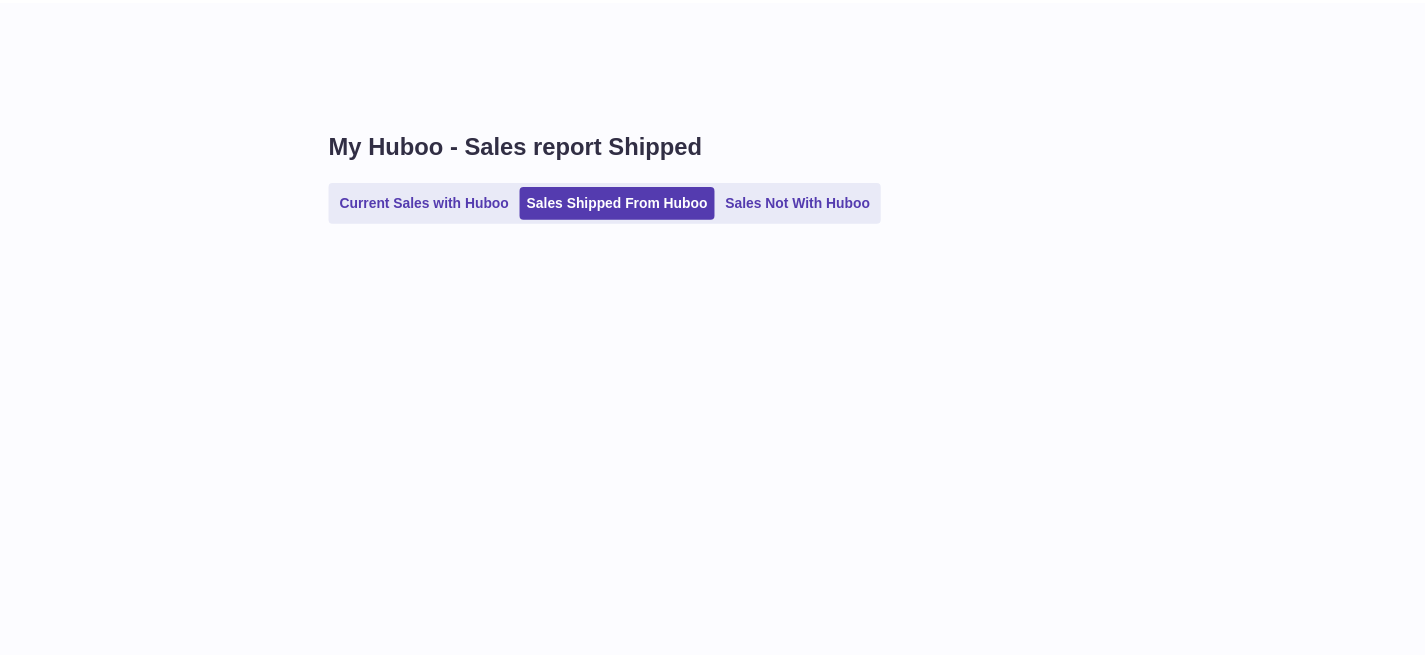 scroll, scrollTop: 0, scrollLeft: 0, axis: both 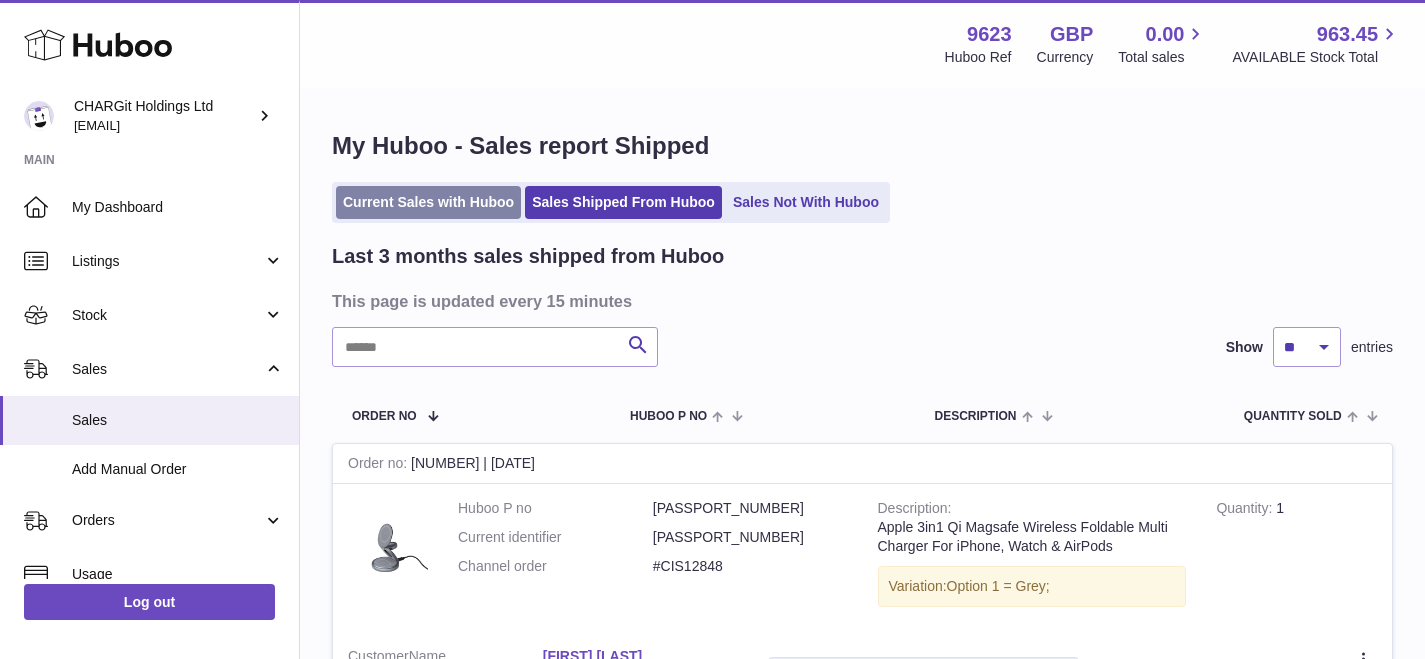 click on "Current Sales with Huboo" at bounding box center (428, 202) 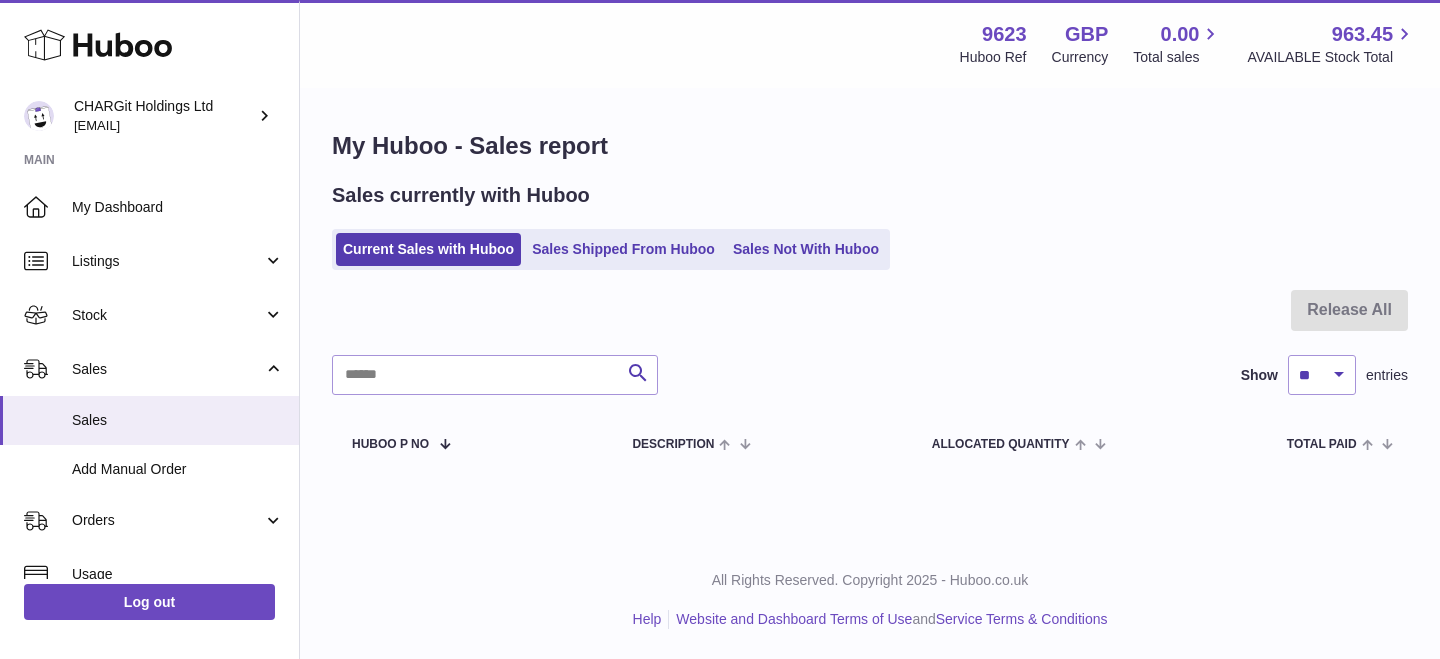 scroll, scrollTop: 0, scrollLeft: 0, axis: both 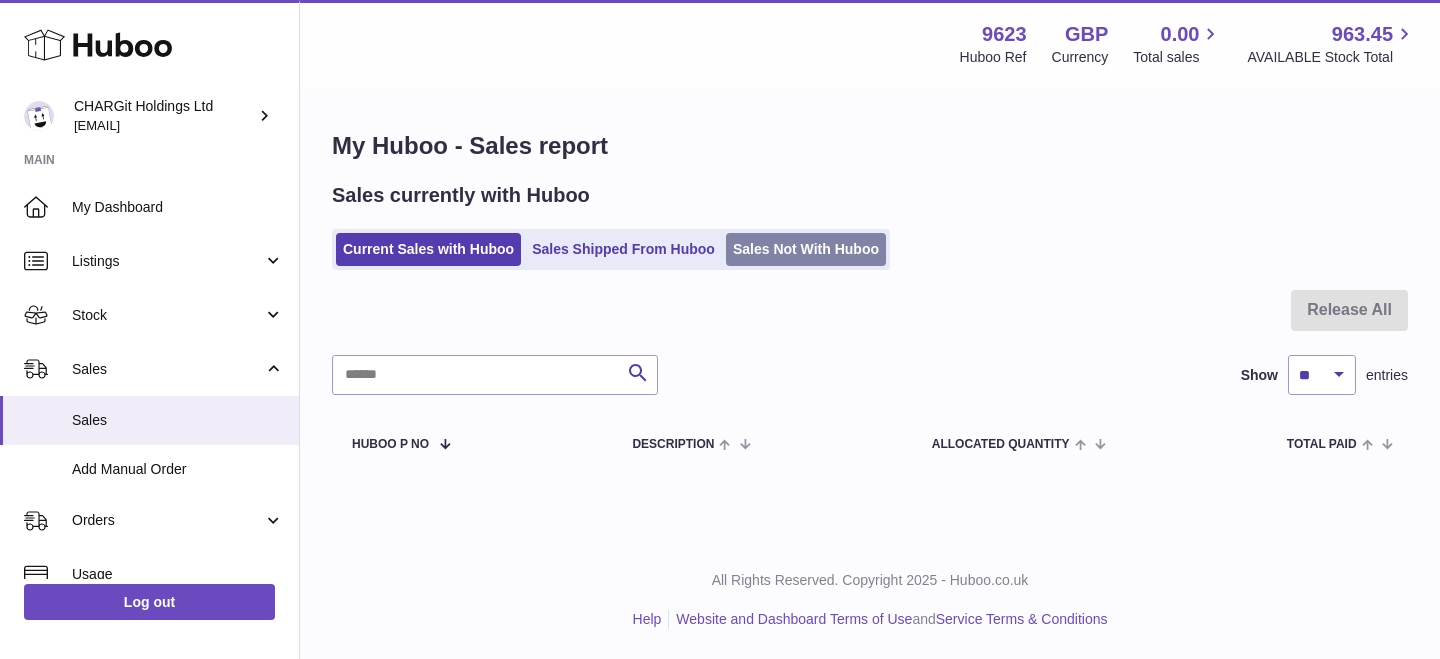 click on "Sales Not With Huboo" at bounding box center (806, 249) 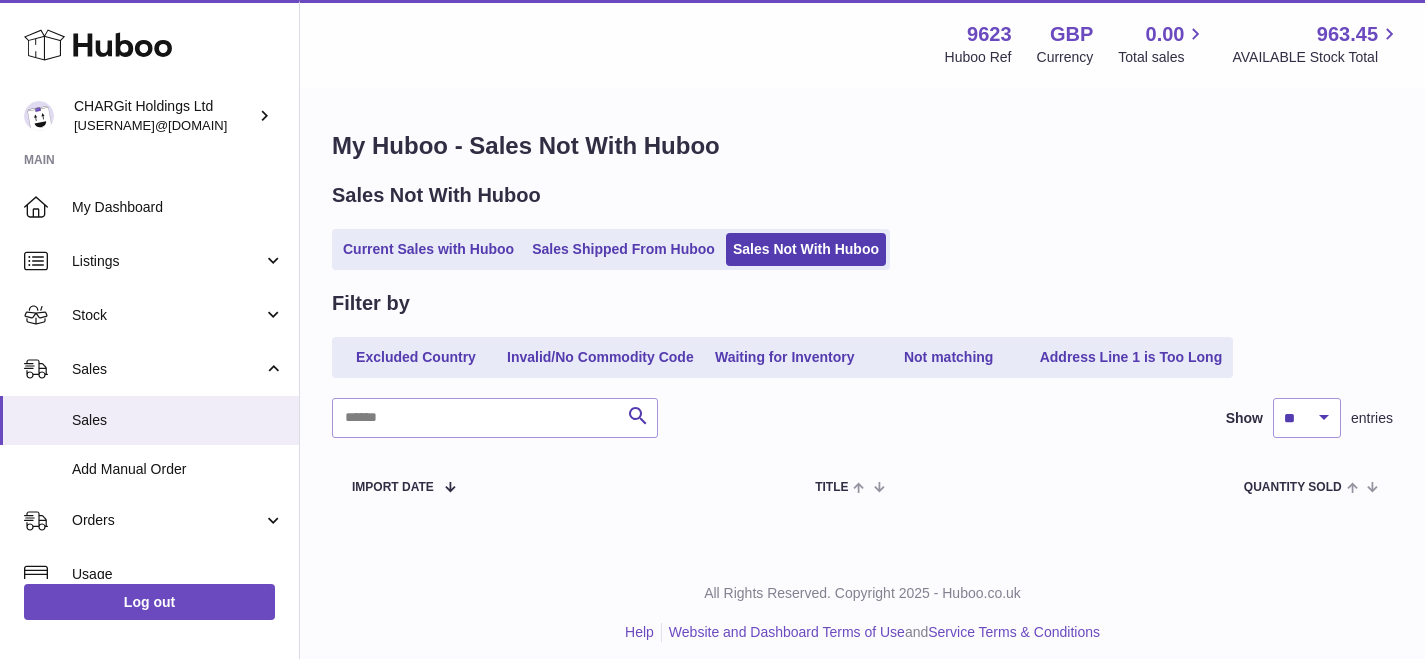 scroll, scrollTop: 0, scrollLeft: 0, axis: both 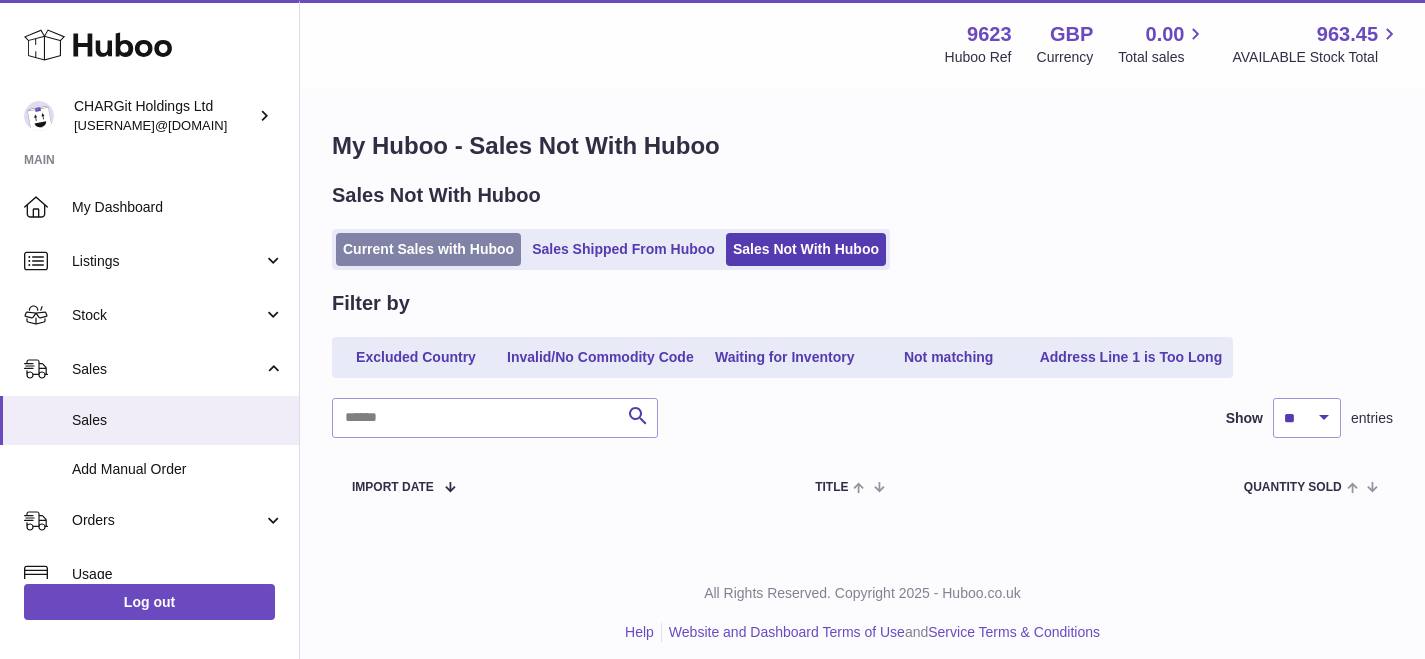 click on "Current Sales with Huboo" at bounding box center (428, 249) 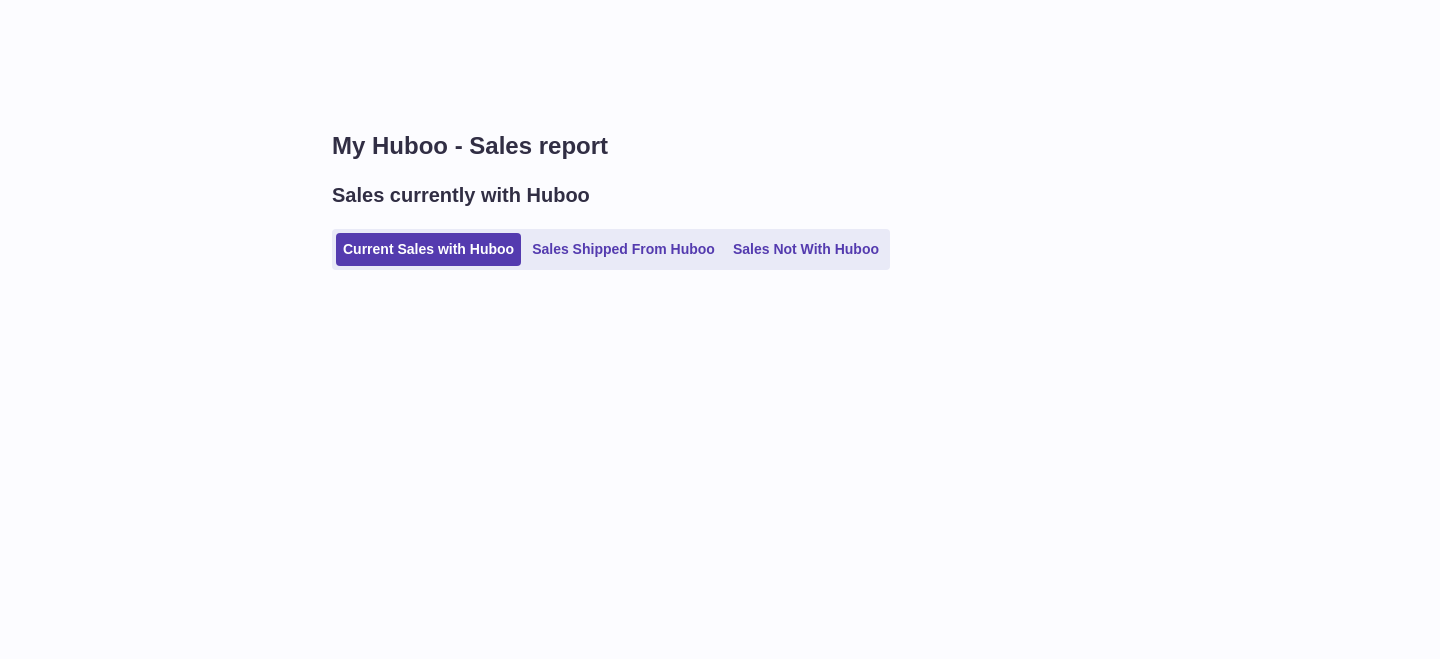 scroll, scrollTop: 0, scrollLeft: 0, axis: both 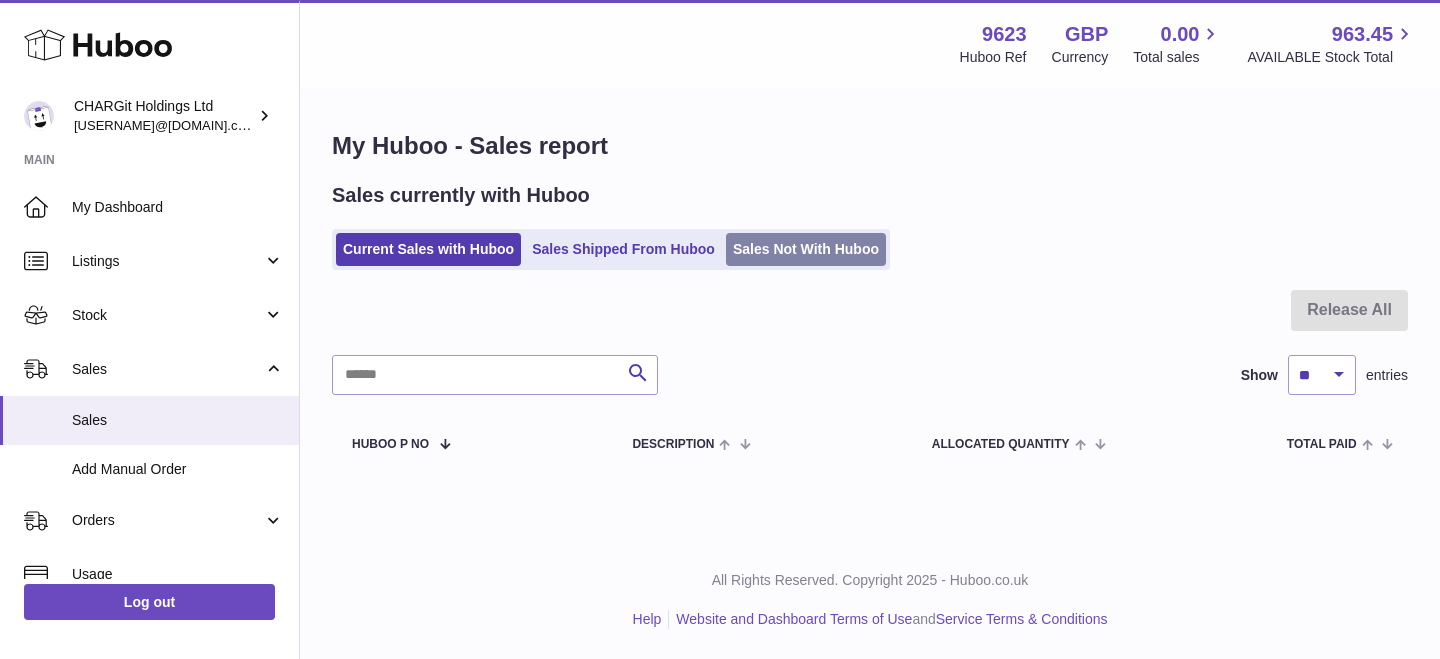 click on "Sales Not With Huboo" at bounding box center [806, 249] 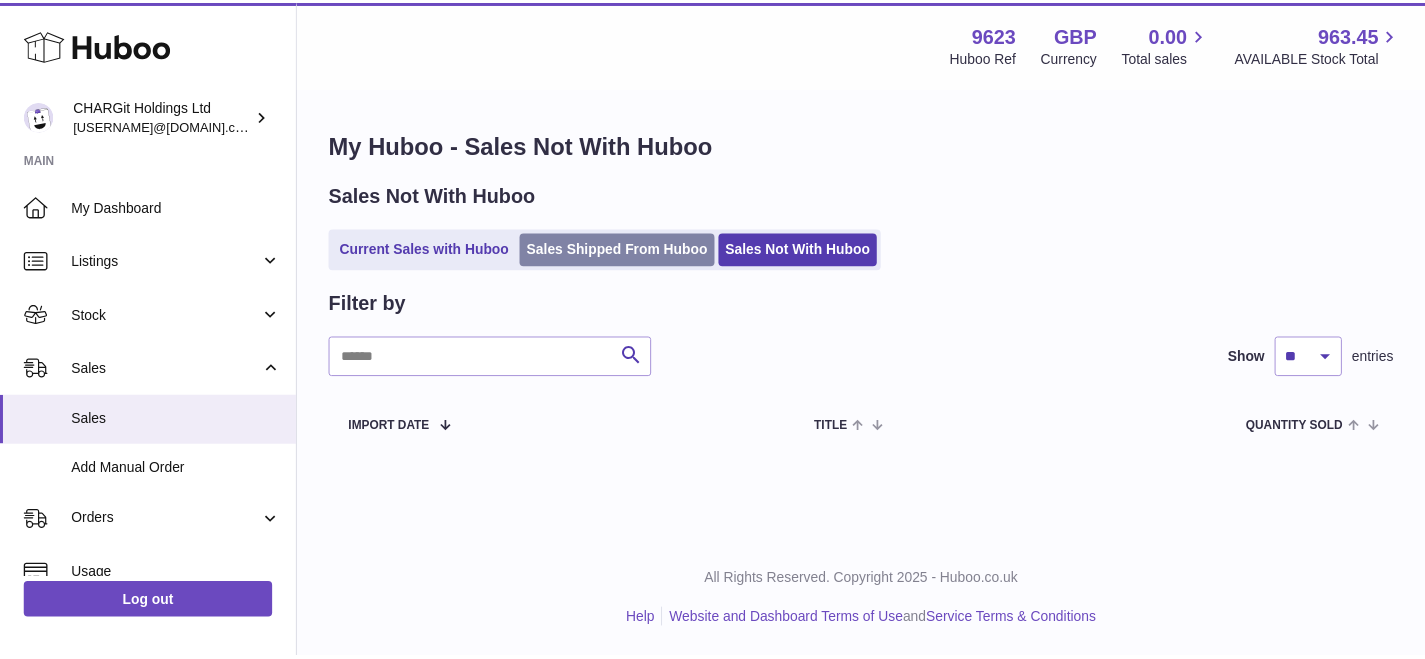 scroll, scrollTop: 0, scrollLeft: 0, axis: both 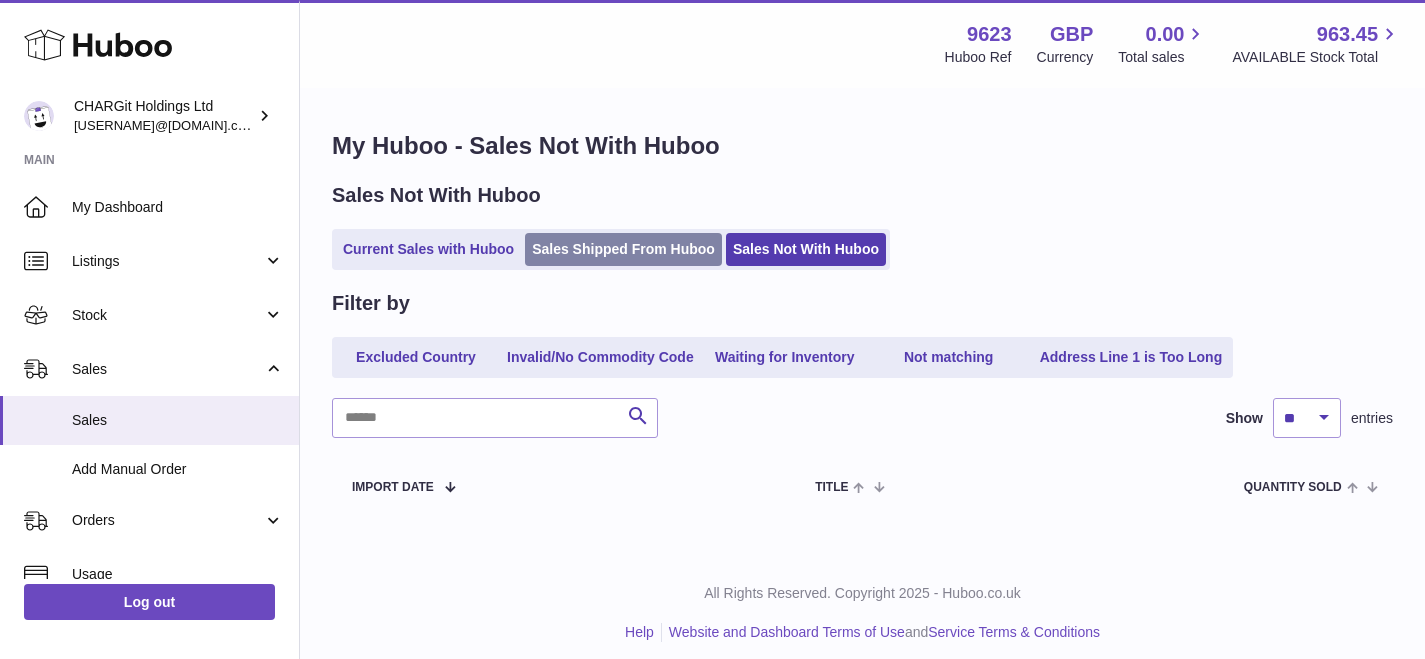 click on "Sales Shipped From Huboo" at bounding box center [623, 249] 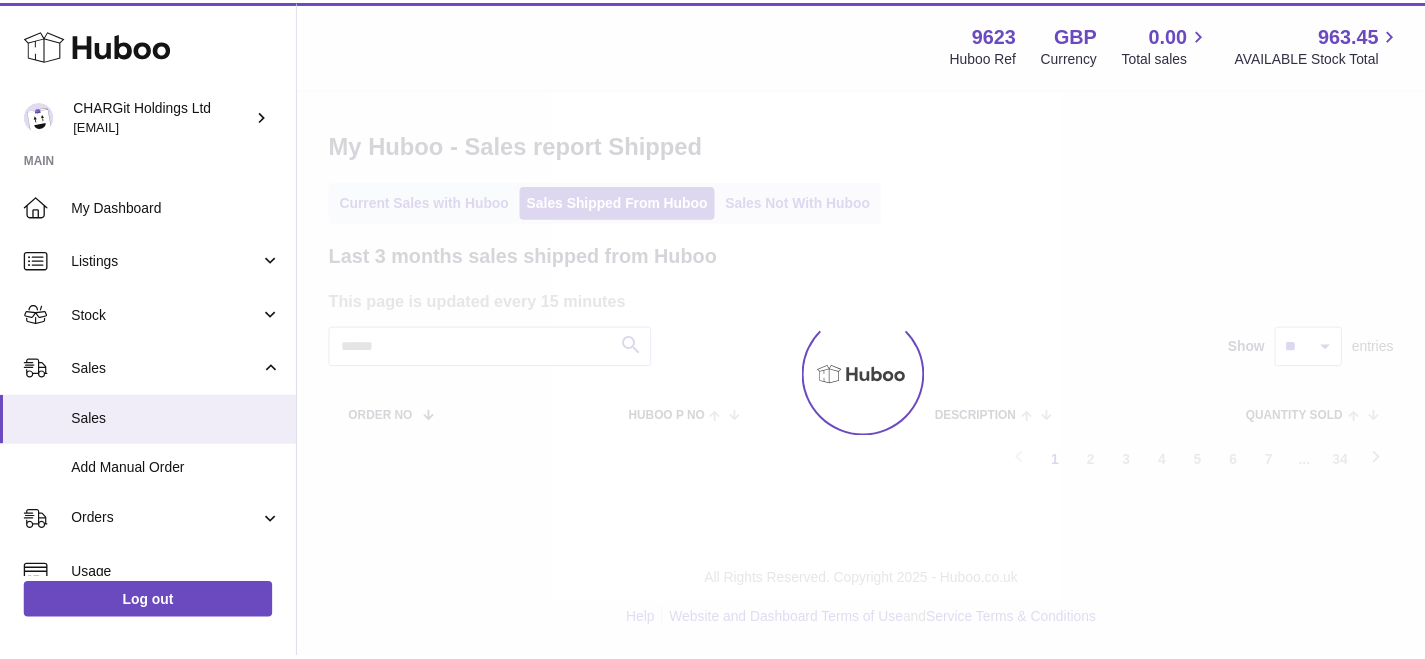 scroll, scrollTop: 0, scrollLeft: 0, axis: both 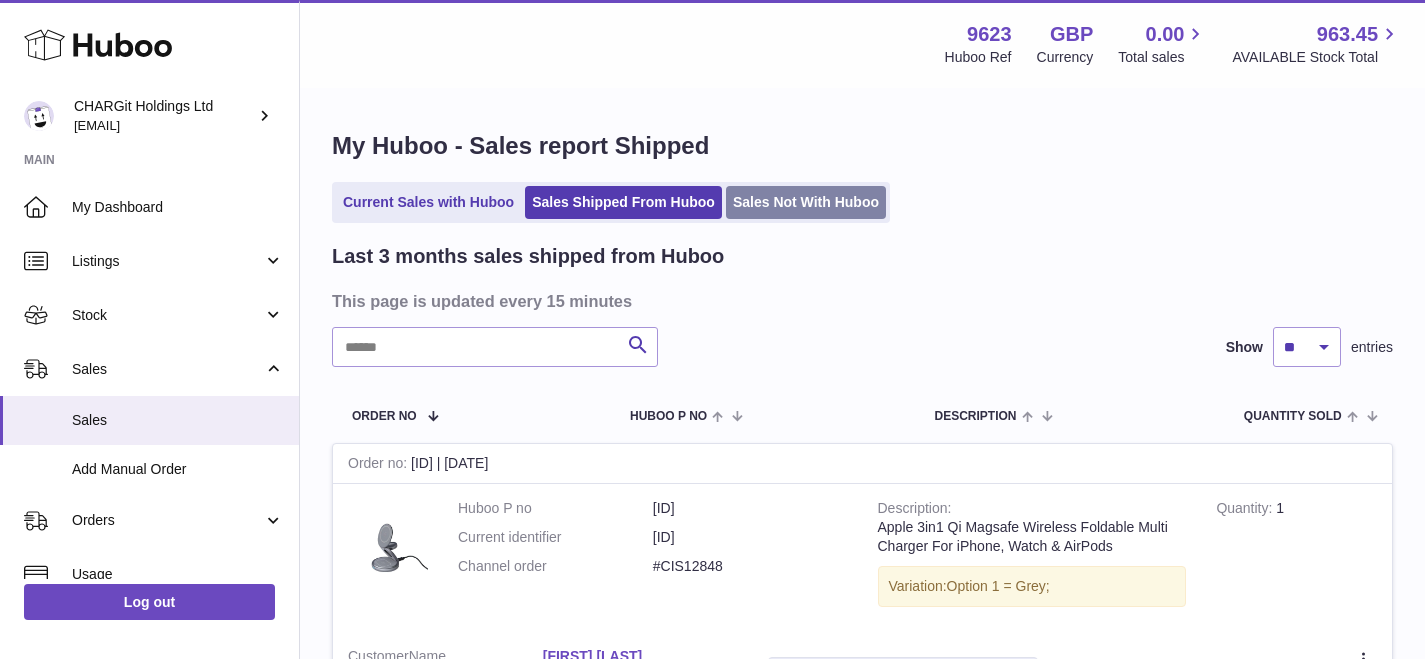 click on "Sales Not With Huboo" at bounding box center [806, 202] 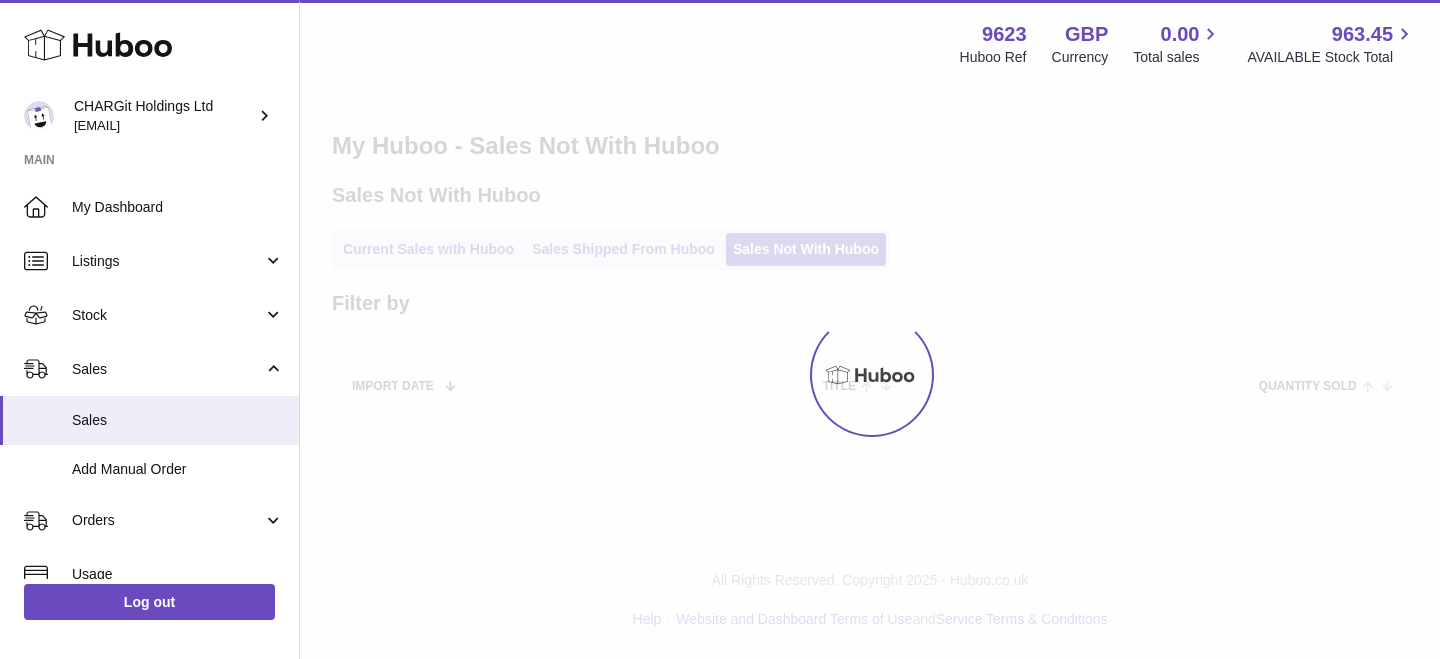 scroll, scrollTop: 0, scrollLeft: 0, axis: both 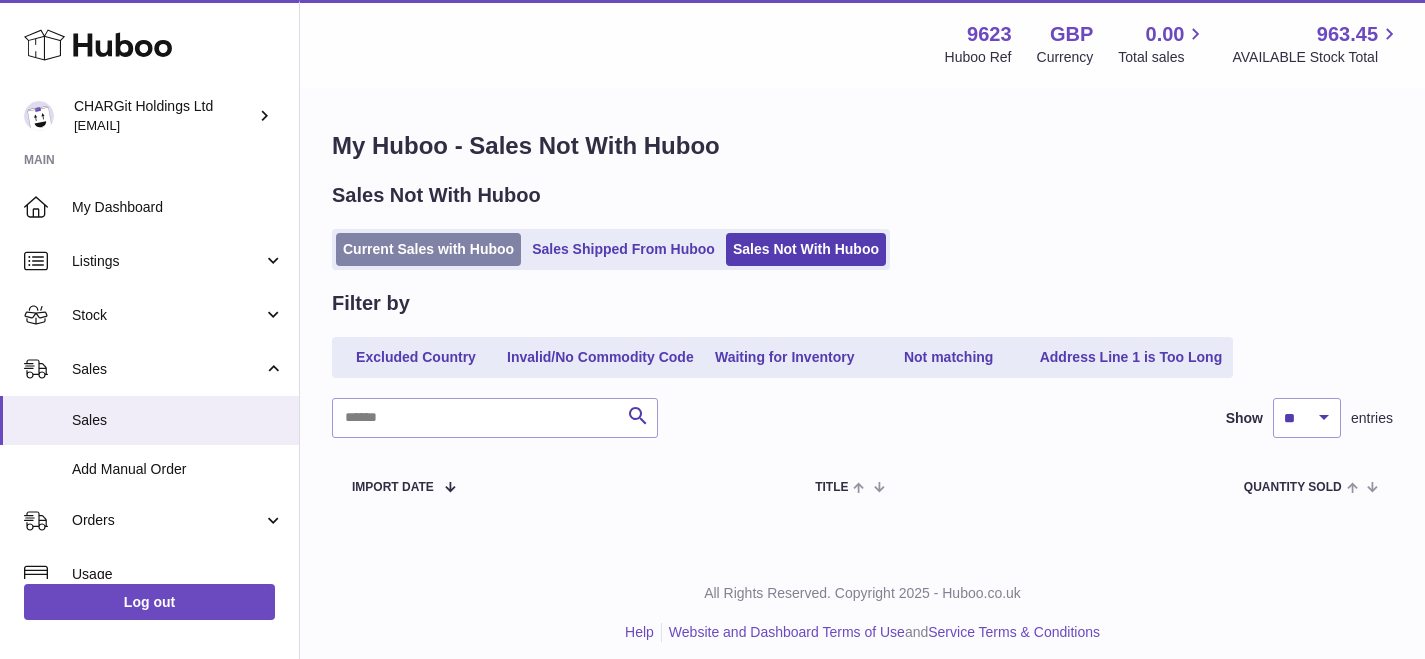 click on "Current Sales with Huboo" at bounding box center [428, 249] 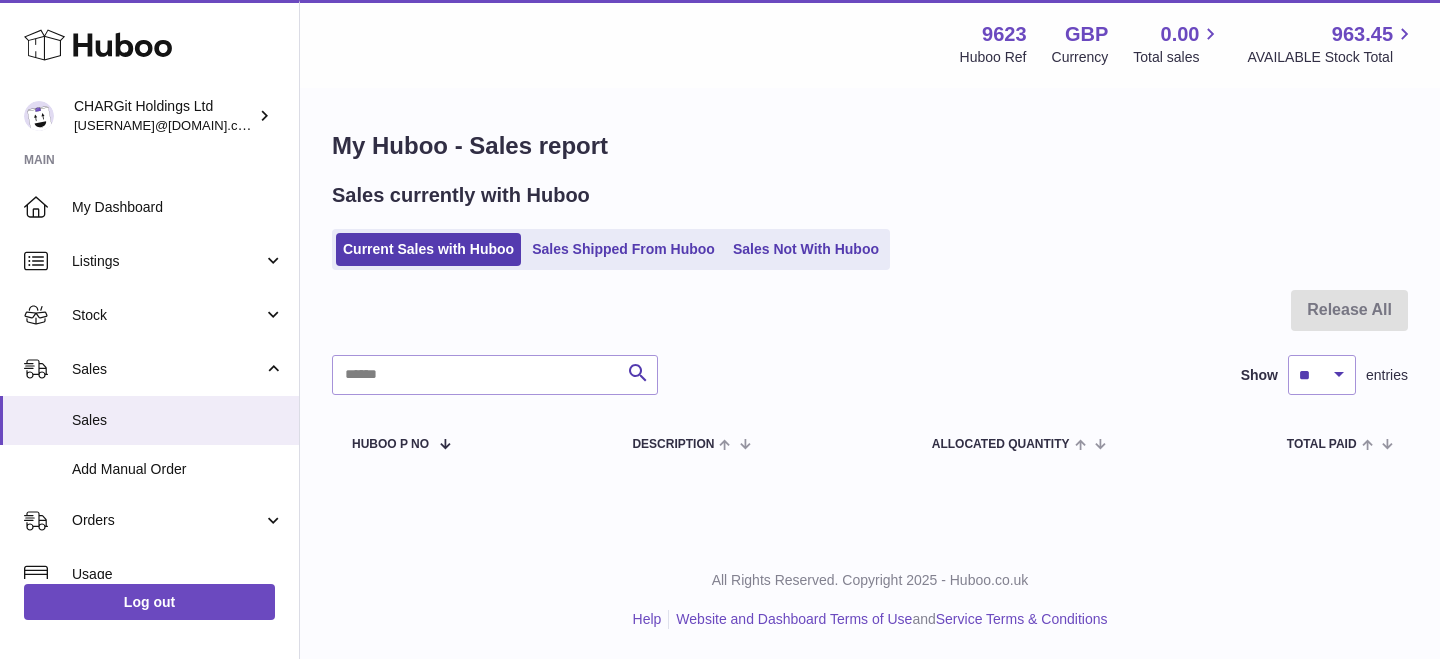 scroll, scrollTop: 0, scrollLeft: 0, axis: both 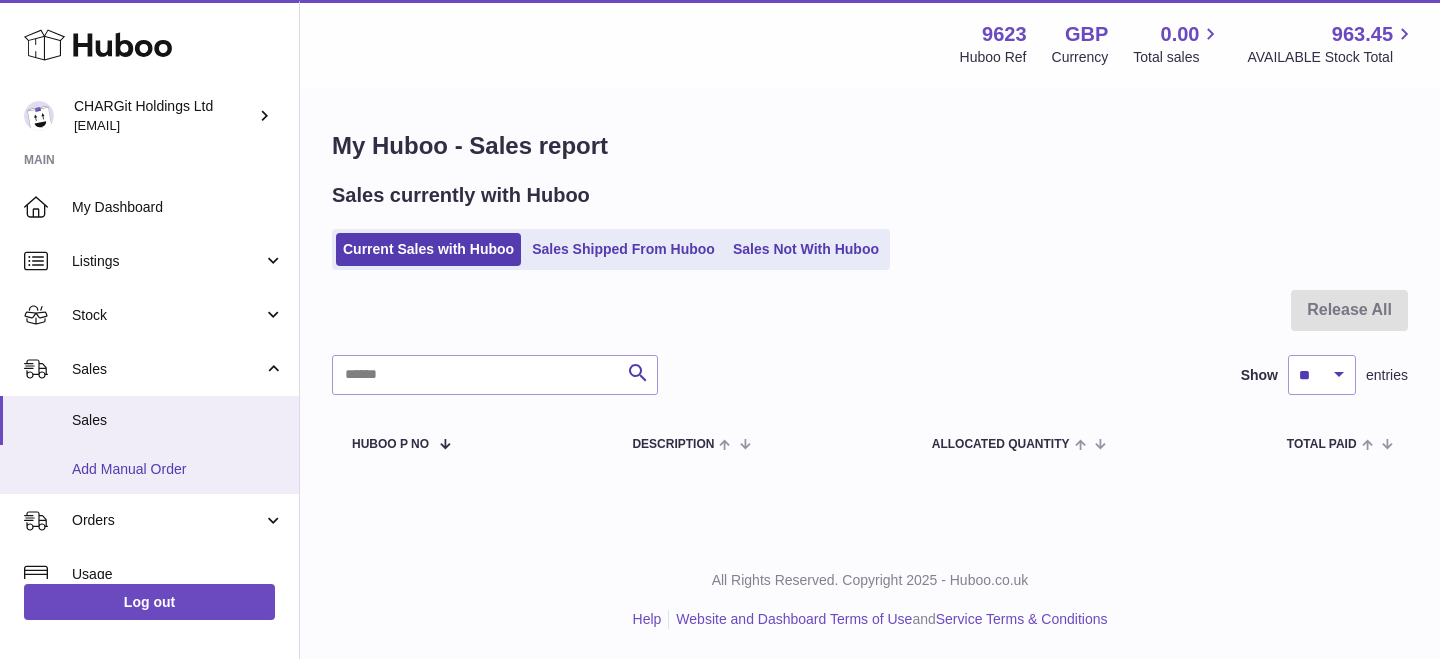 click on "Add Manual Order" at bounding box center (178, 469) 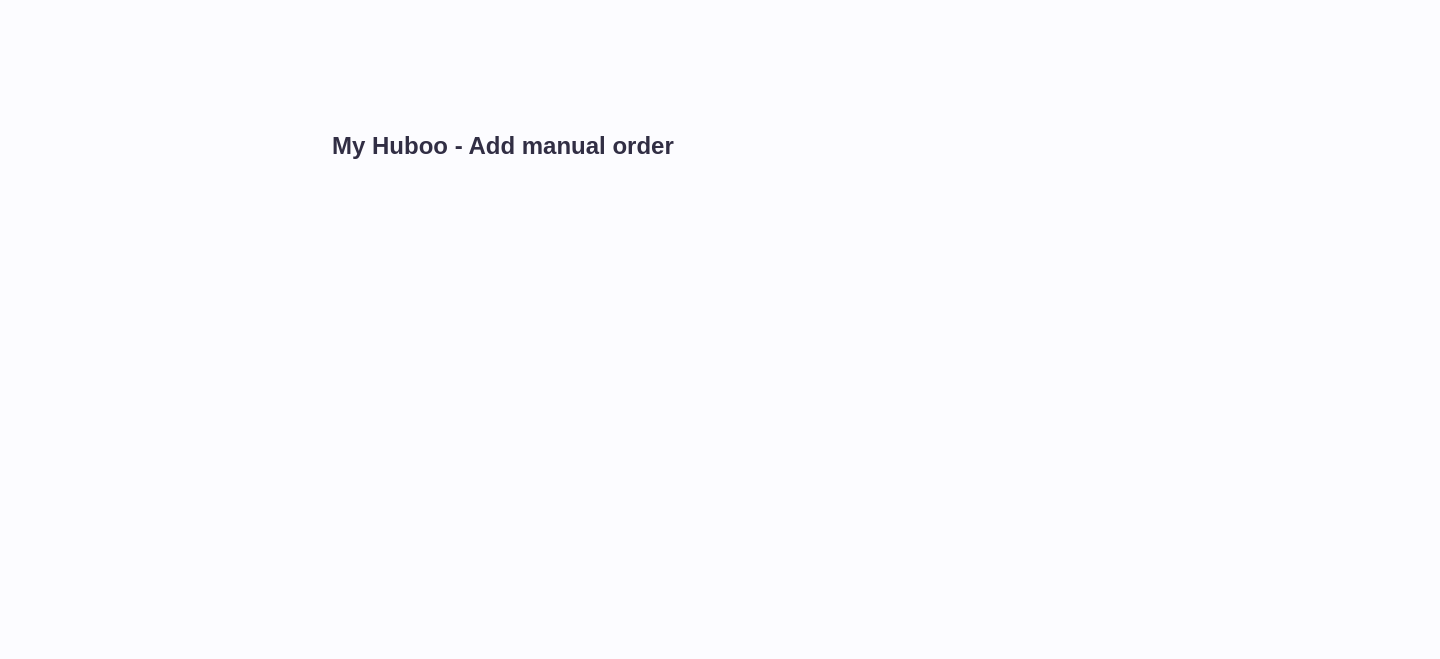 scroll, scrollTop: 0, scrollLeft: 0, axis: both 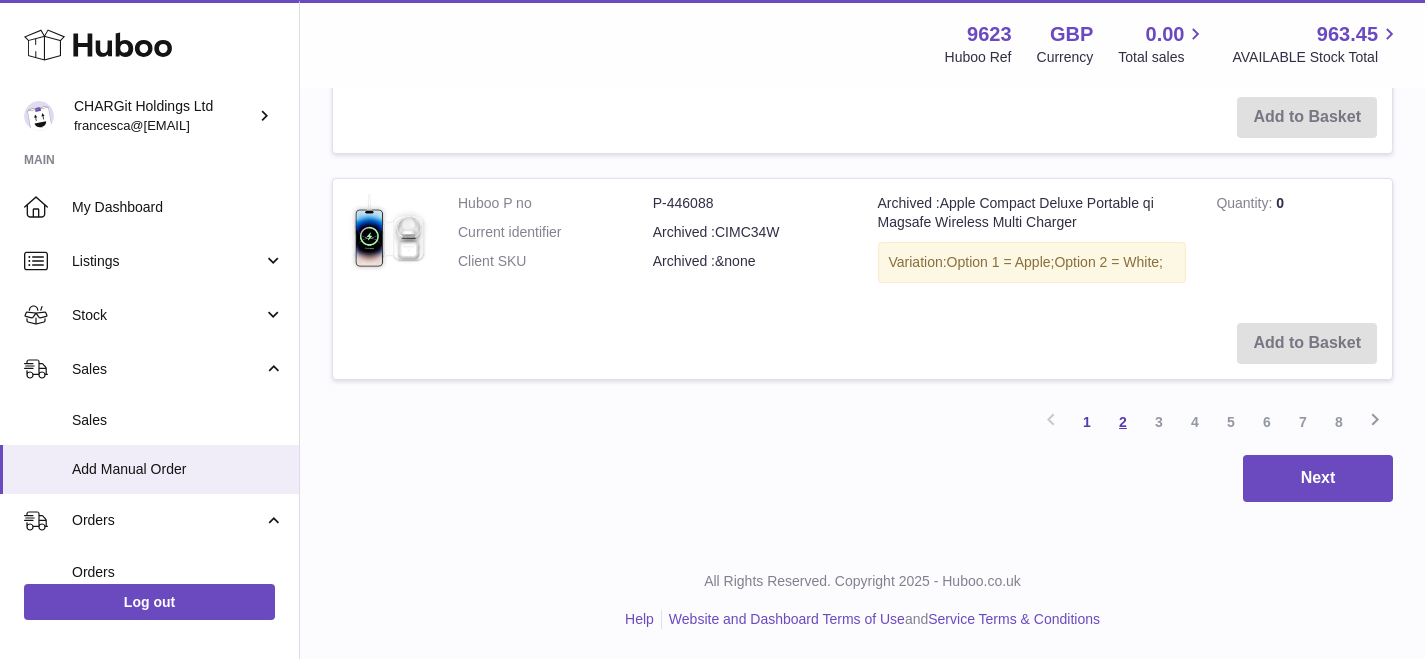click on "2" at bounding box center (1123, 422) 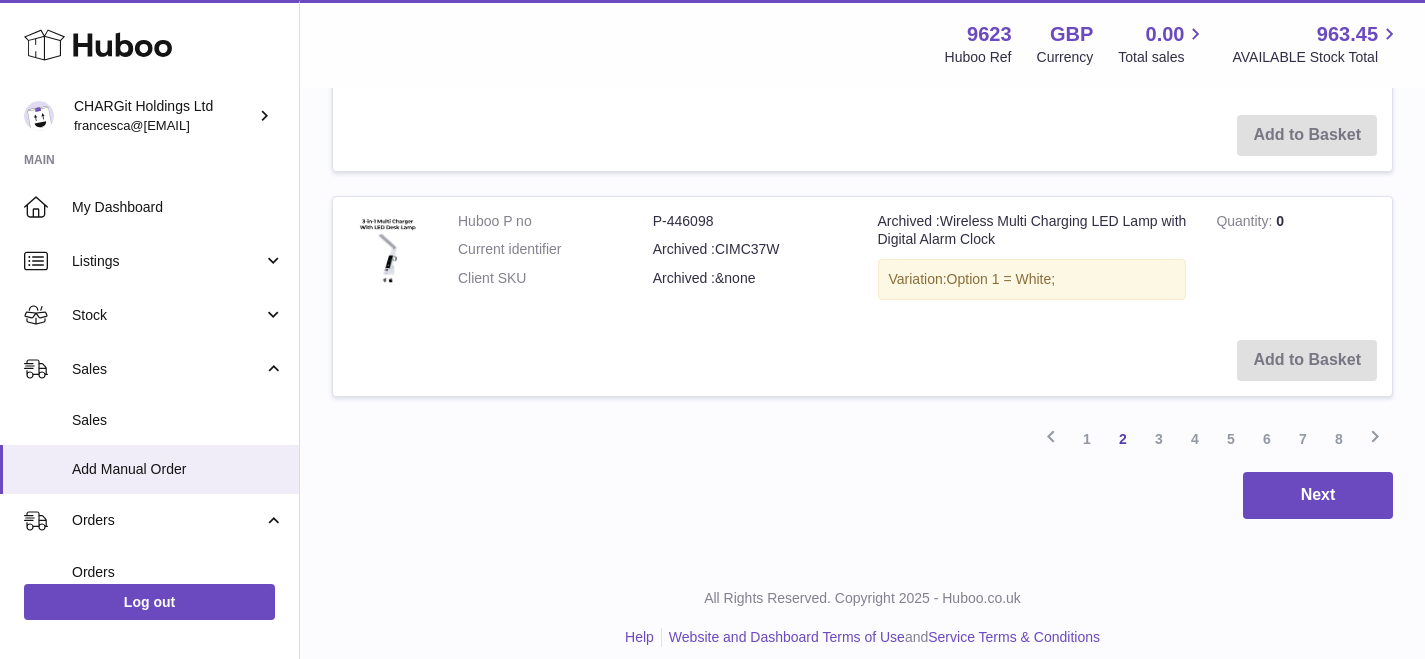 scroll, scrollTop: 2465, scrollLeft: 0, axis: vertical 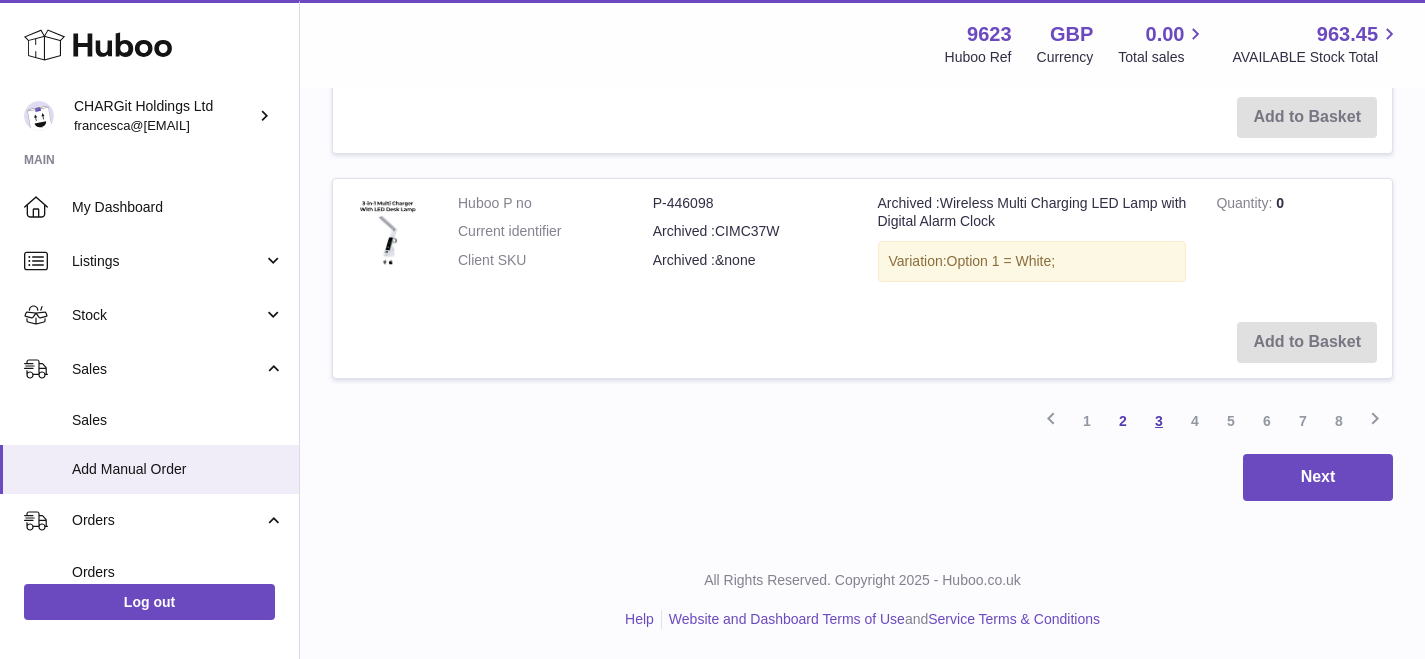 click on "3" at bounding box center [1159, 421] 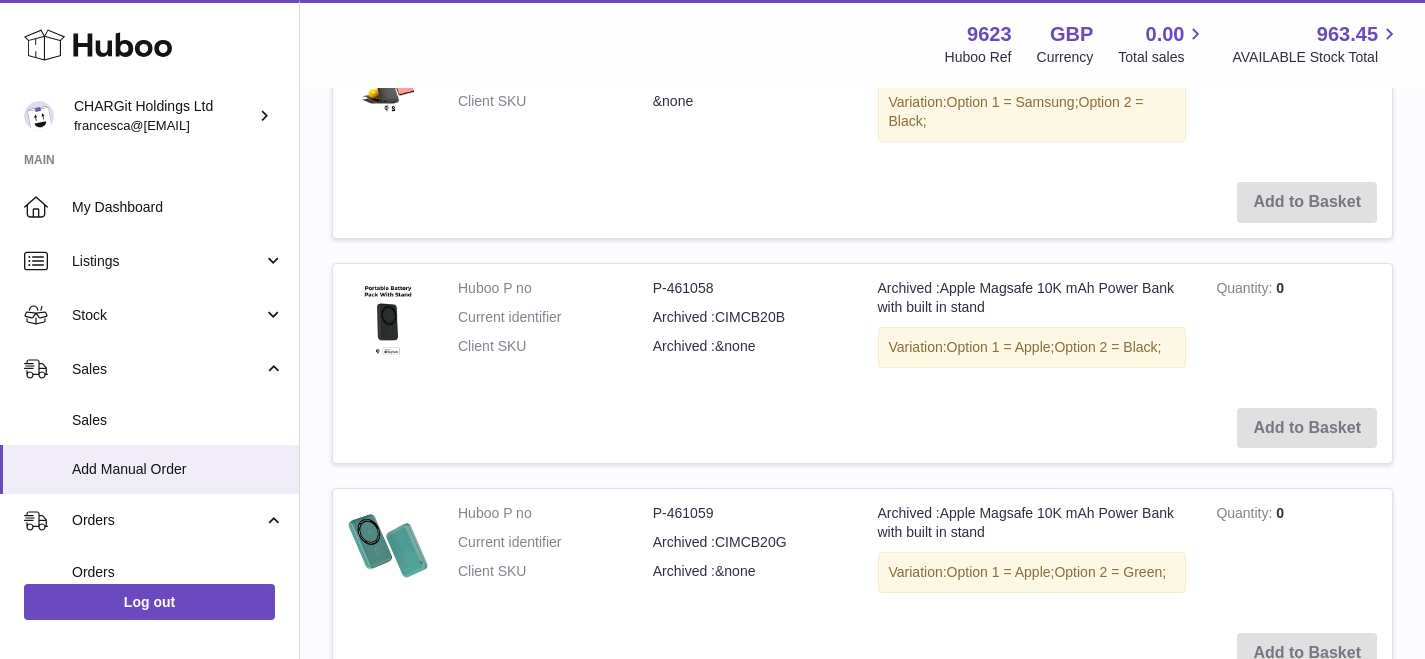 scroll, scrollTop: 2427, scrollLeft: 0, axis: vertical 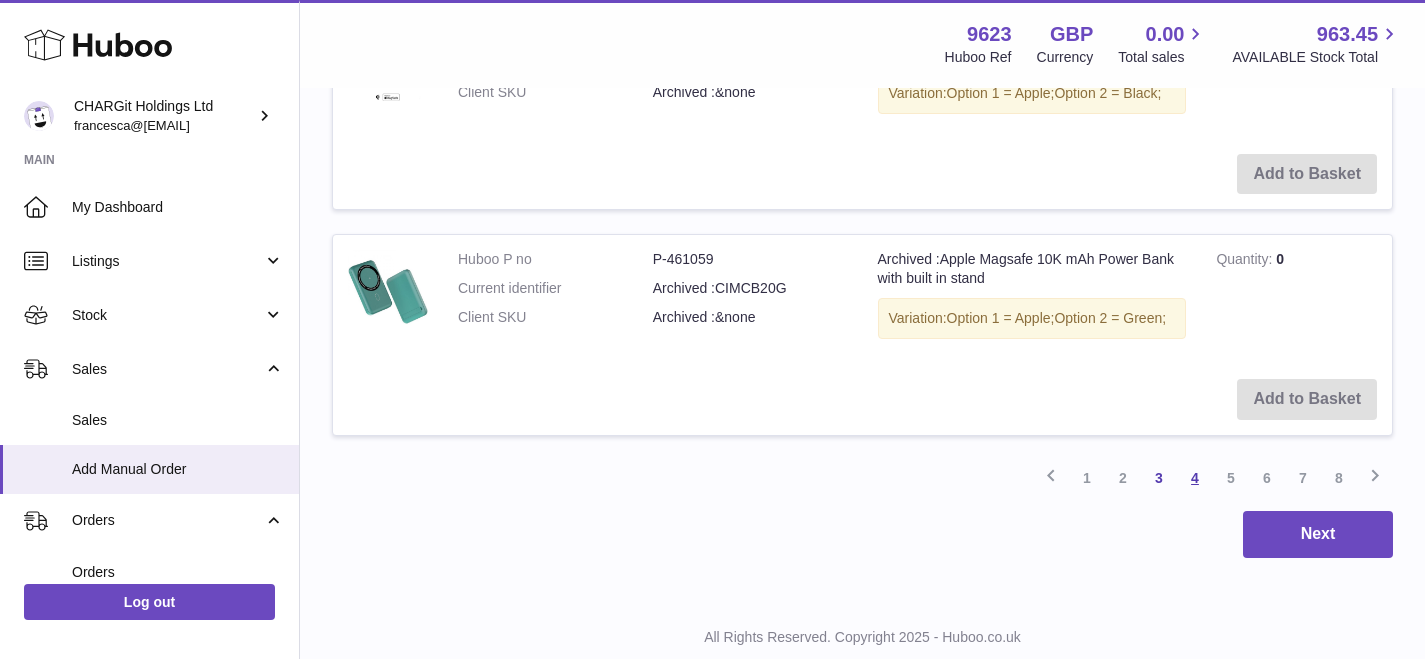 click on "4" at bounding box center (1195, 478) 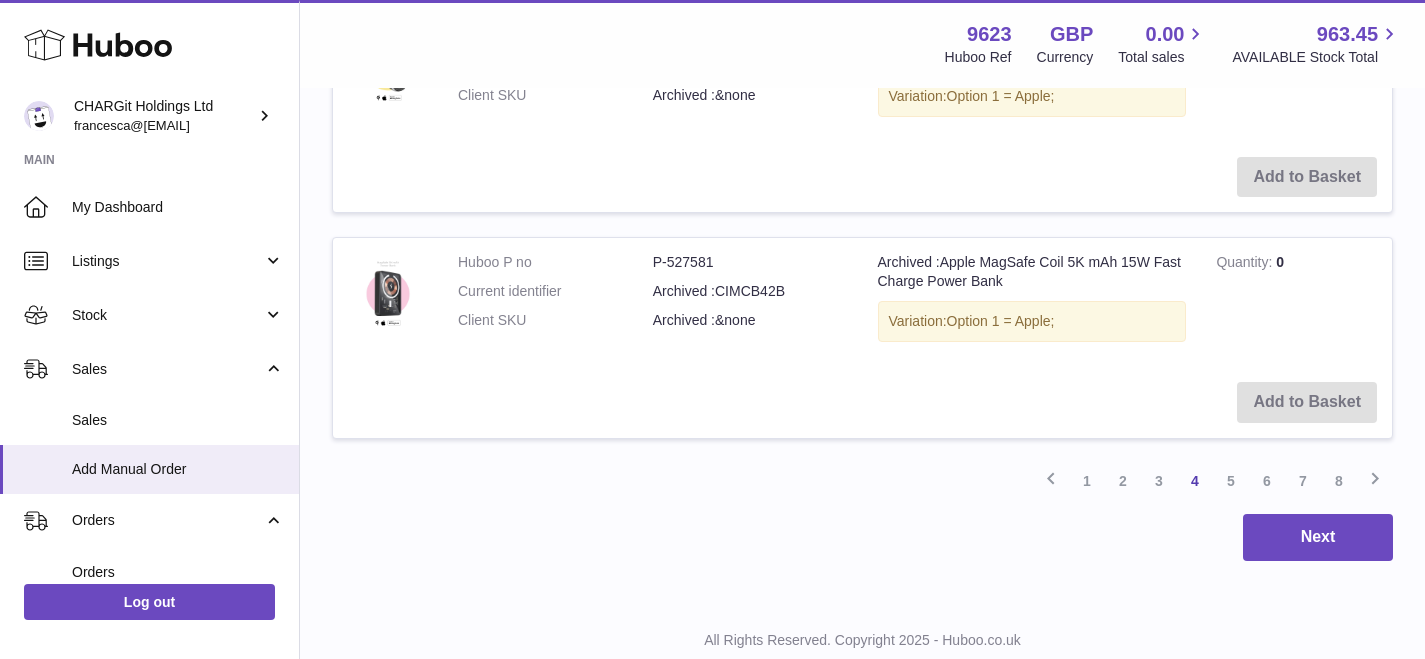 scroll, scrollTop: 2429, scrollLeft: 0, axis: vertical 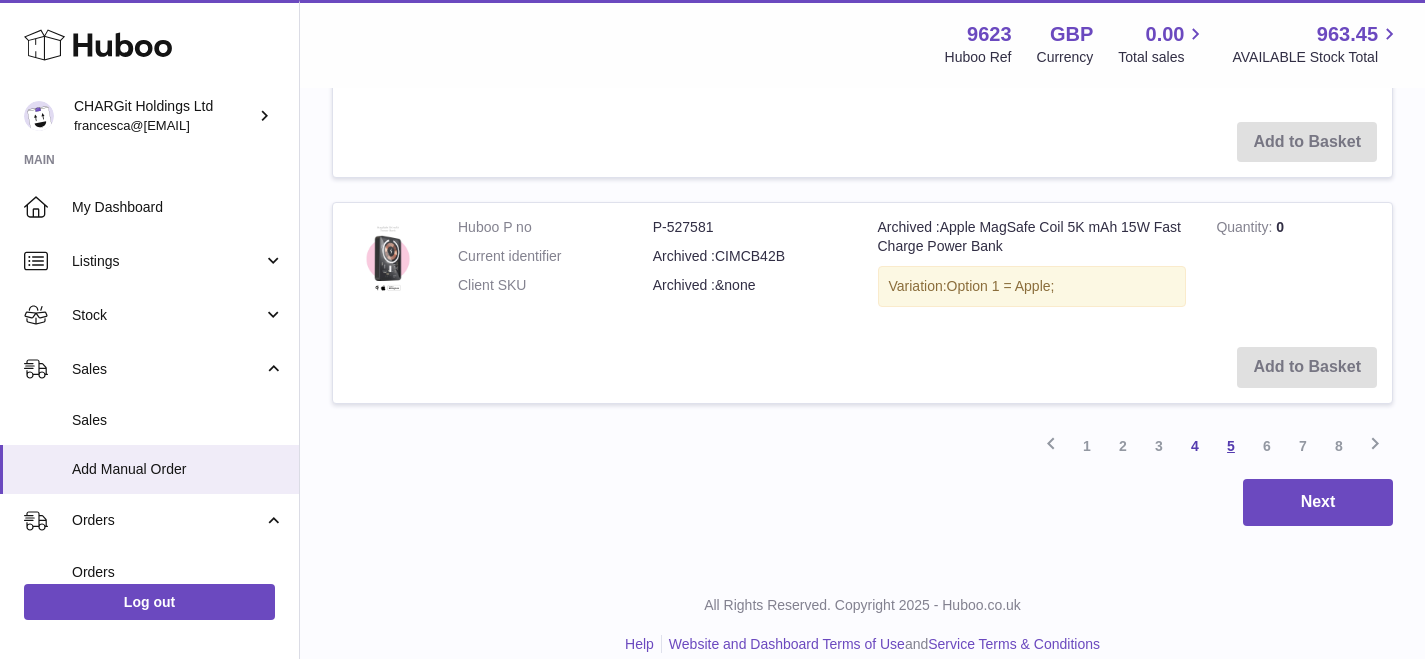 click on "5" at bounding box center (1231, 446) 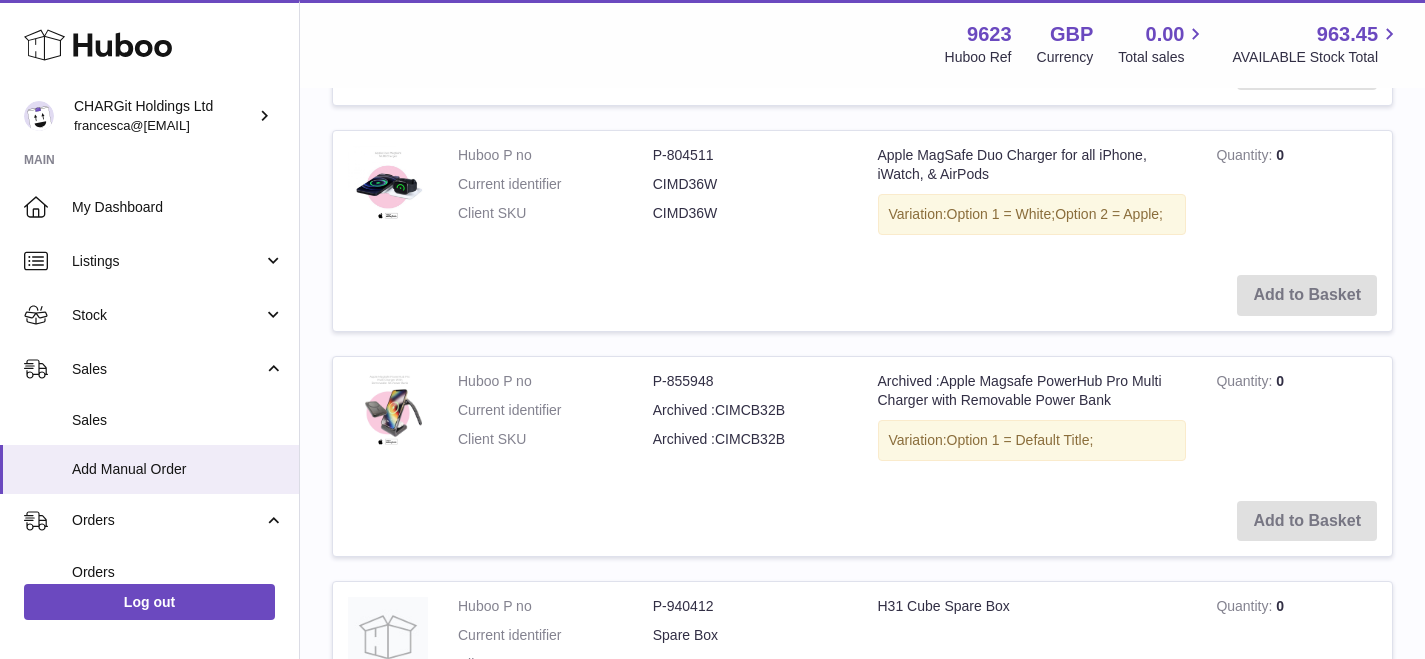 scroll, scrollTop: 2515, scrollLeft: 0, axis: vertical 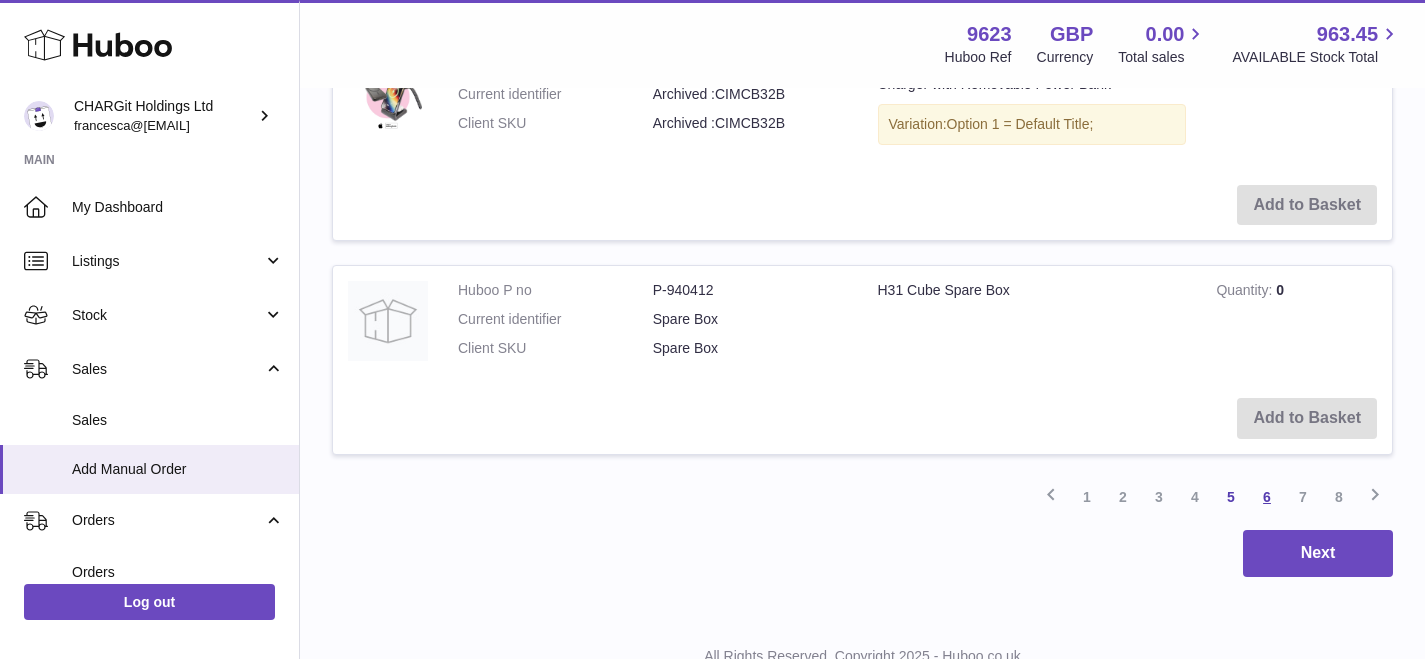 click on "6" at bounding box center [1267, 497] 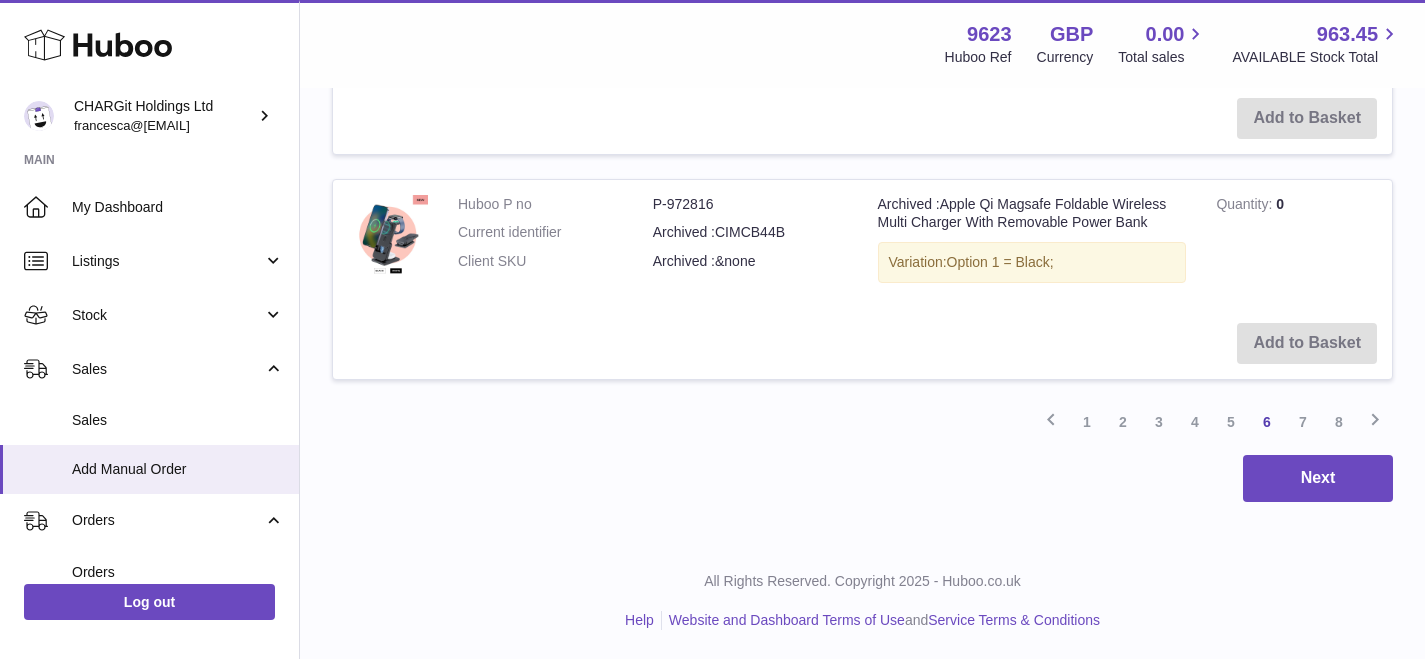 scroll, scrollTop: 2441, scrollLeft: 0, axis: vertical 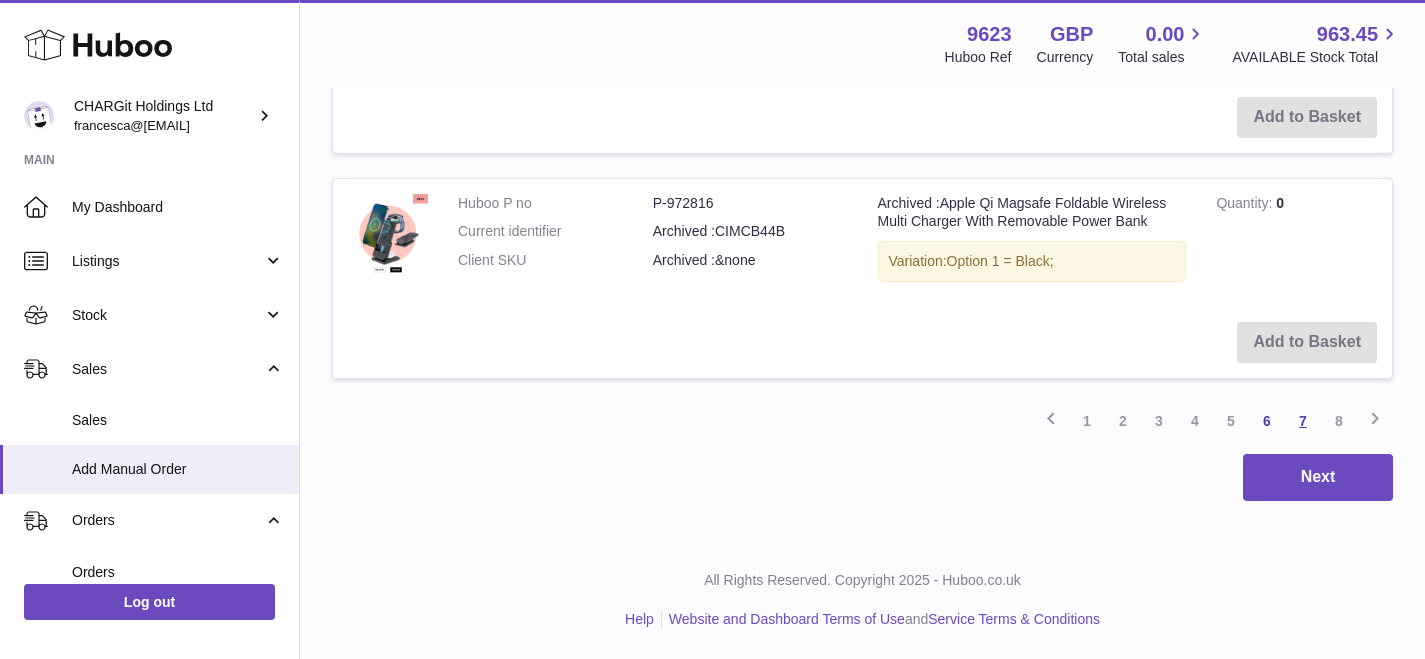 click on "7" at bounding box center (1303, 421) 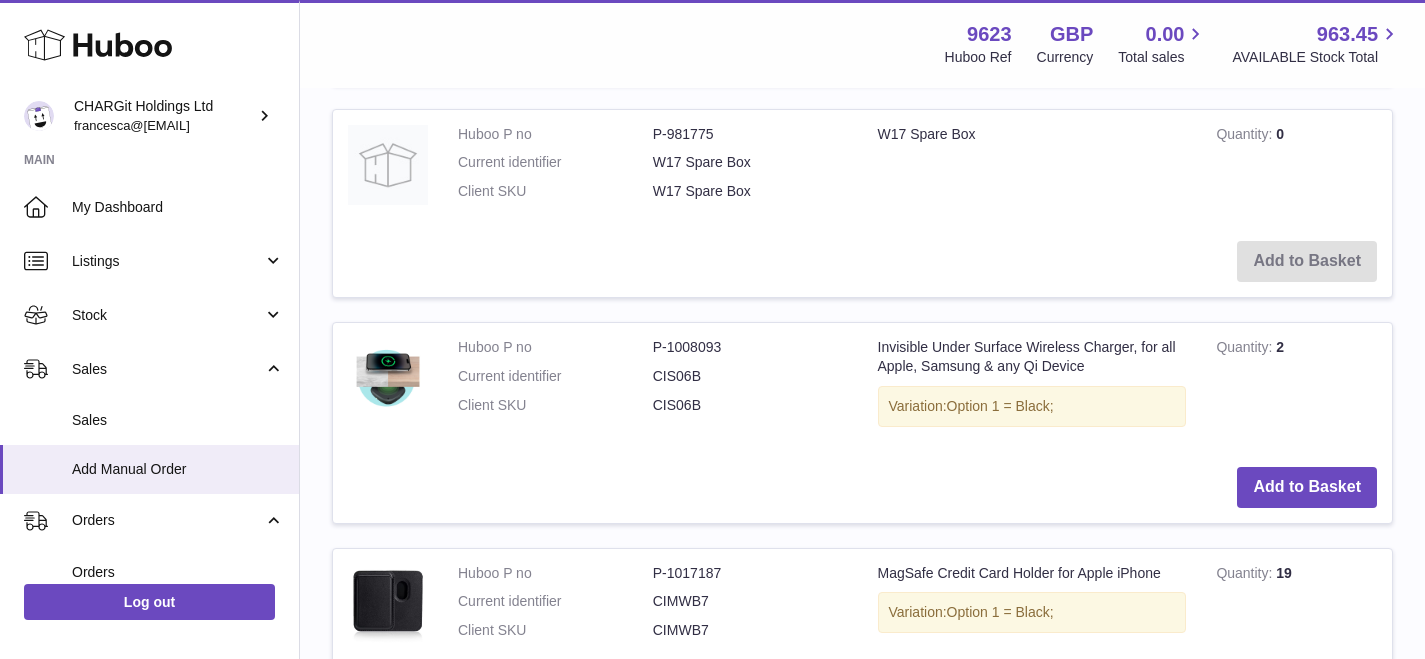 scroll, scrollTop: 1212, scrollLeft: 0, axis: vertical 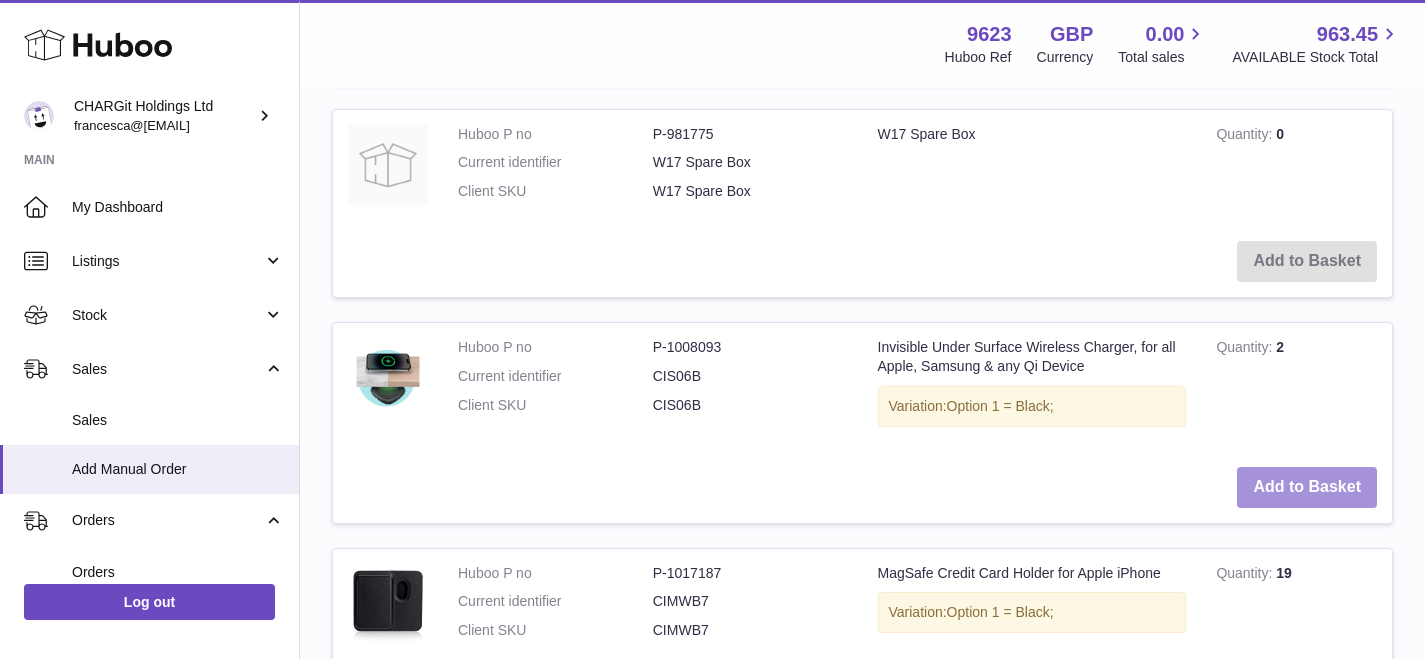 click on "Add to Basket" at bounding box center (1307, 487) 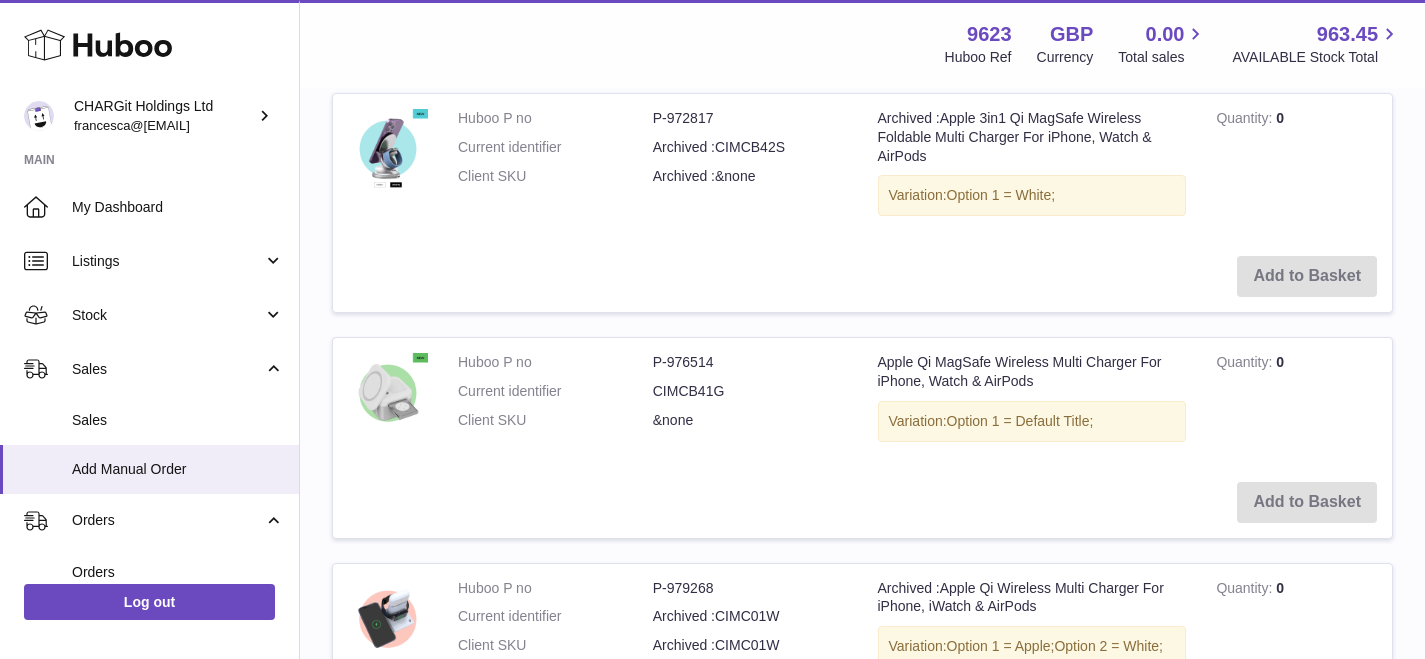 scroll, scrollTop: 0, scrollLeft: 0, axis: both 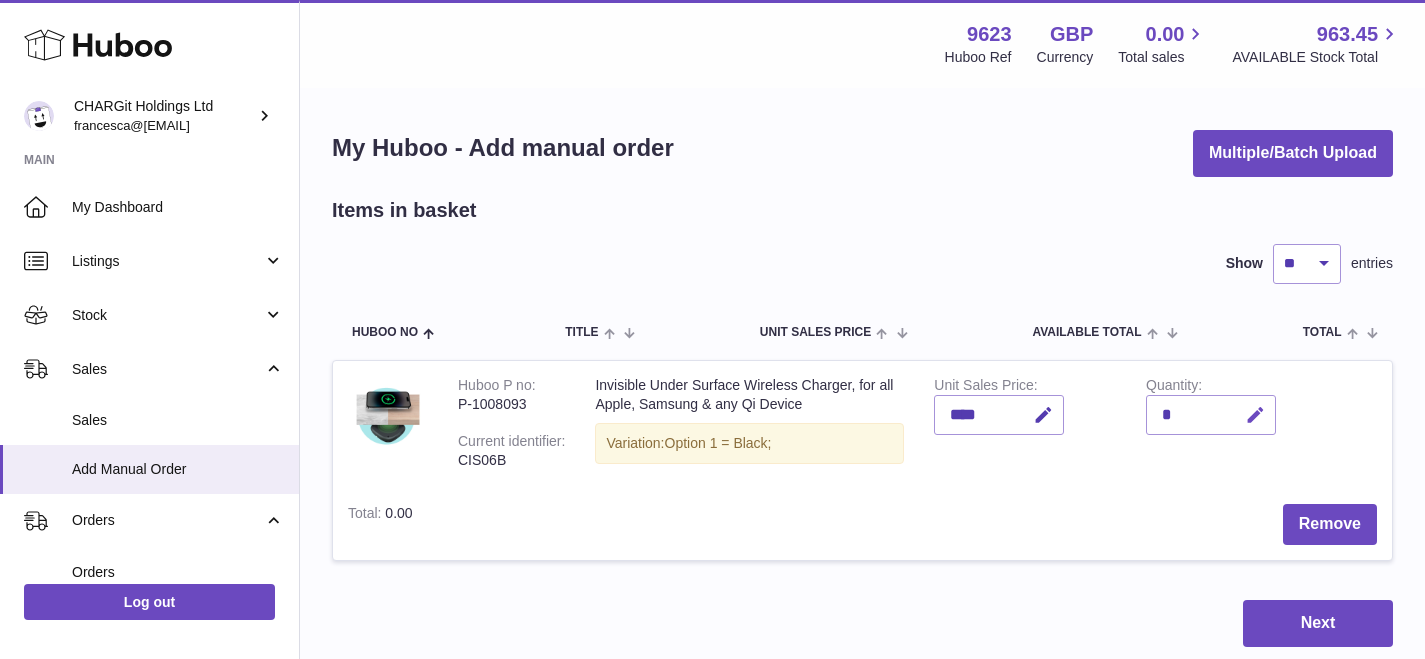 click at bounding box center (1255, 415) 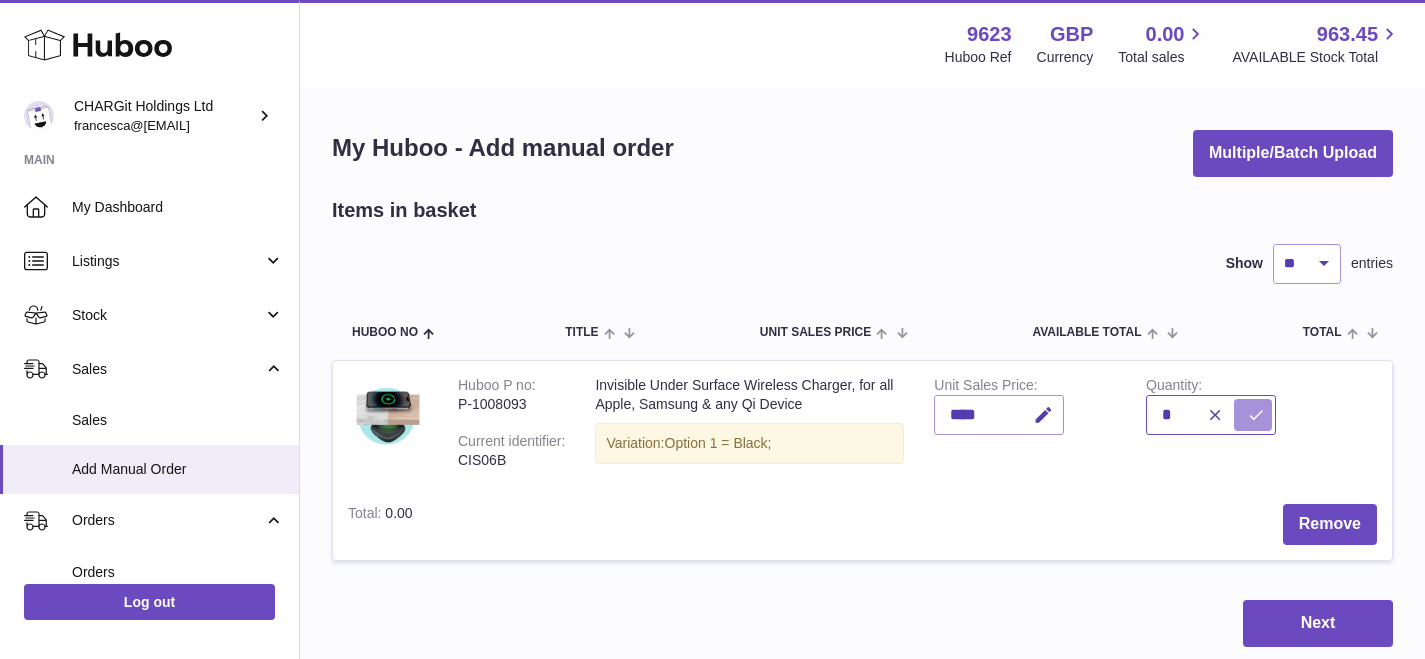 type on "*" 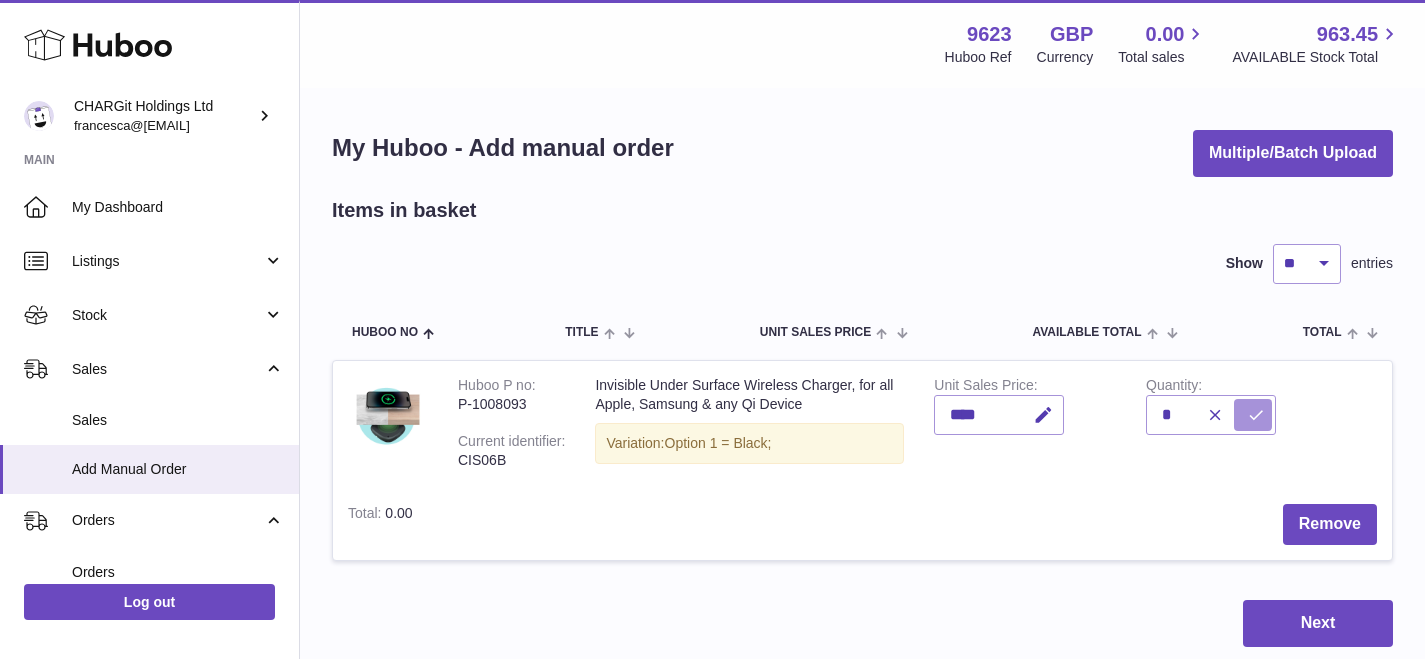 click at bounding box center [1256, 415] 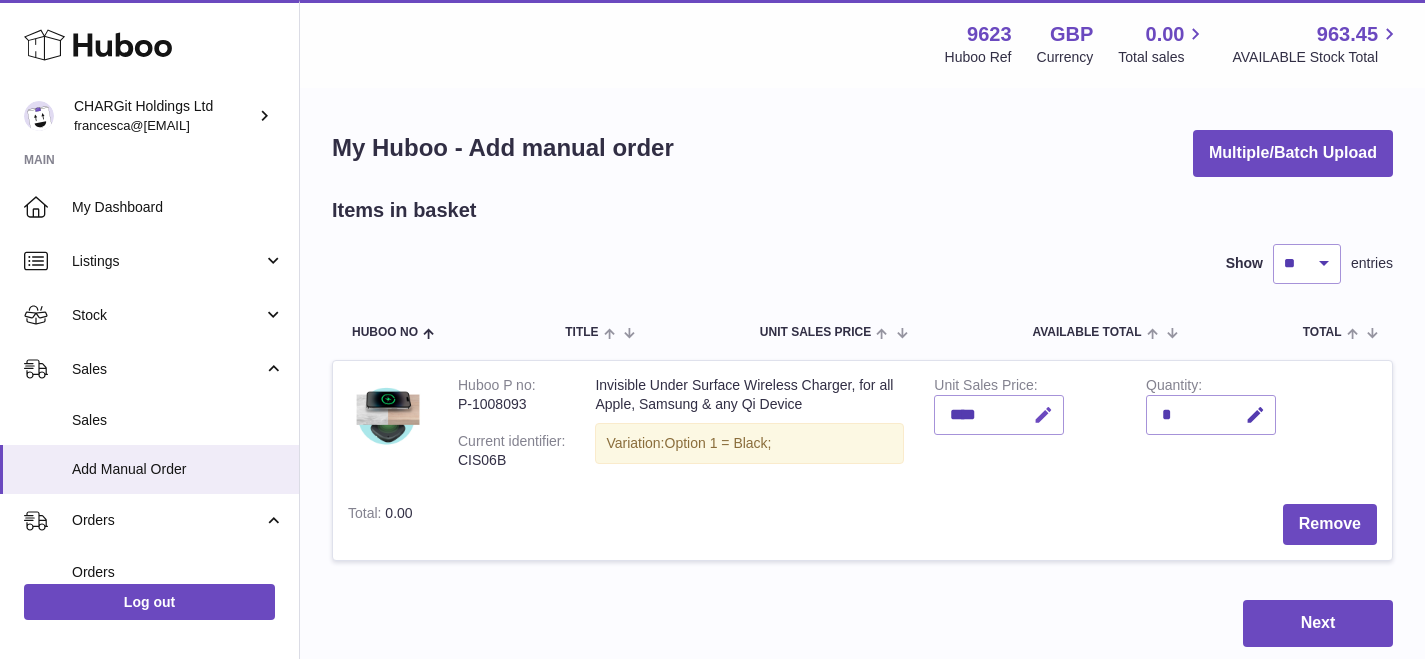 click at bounding box center [1043, 415] 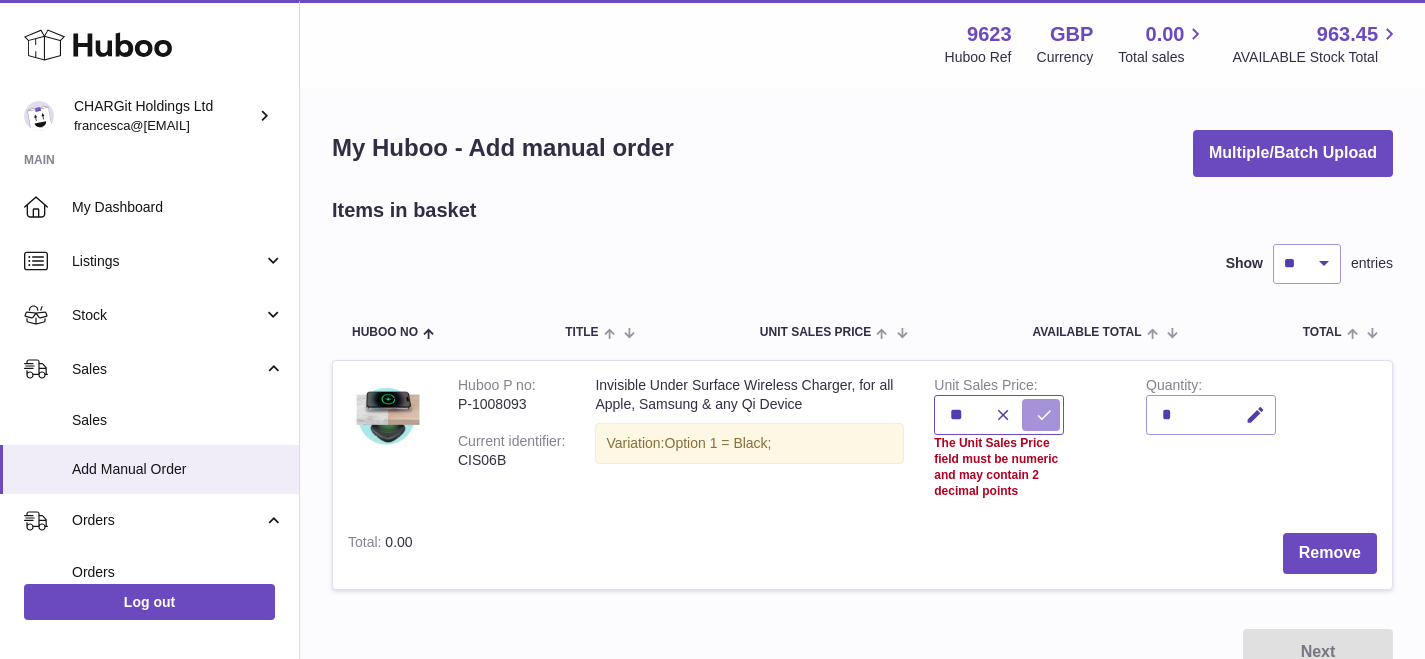 type on "*" 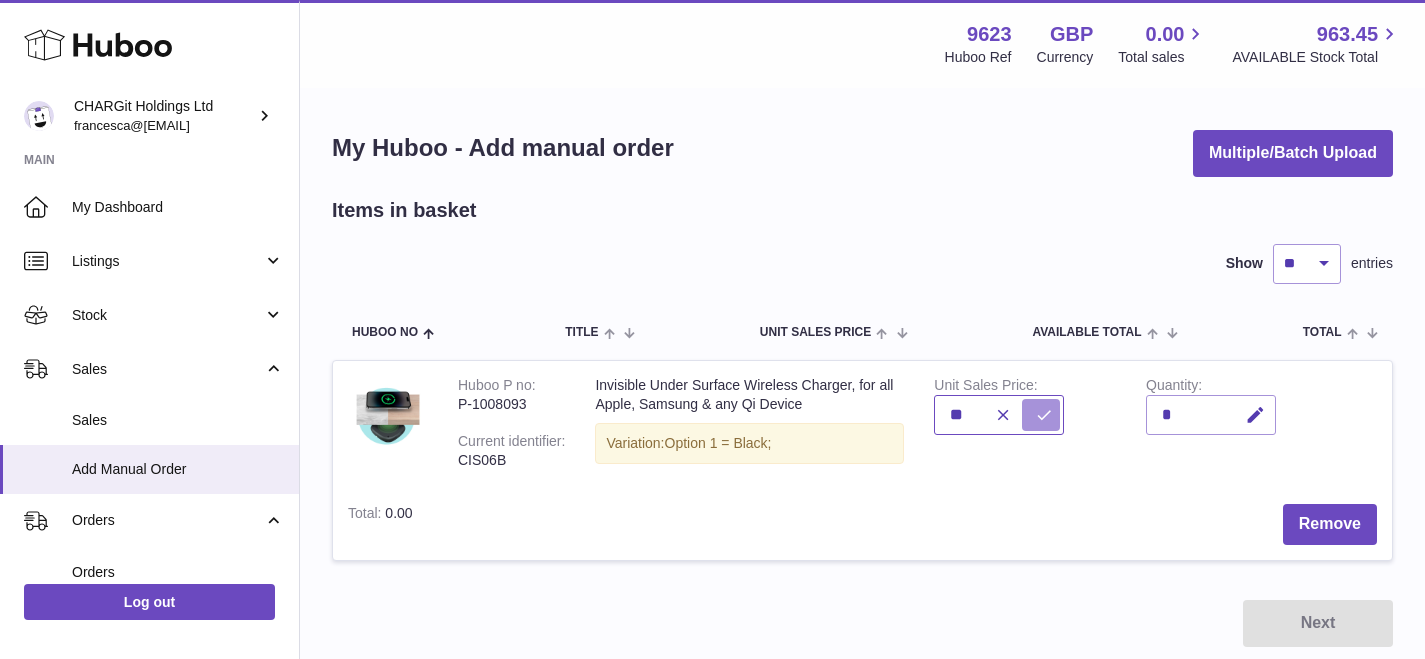 type on "*" 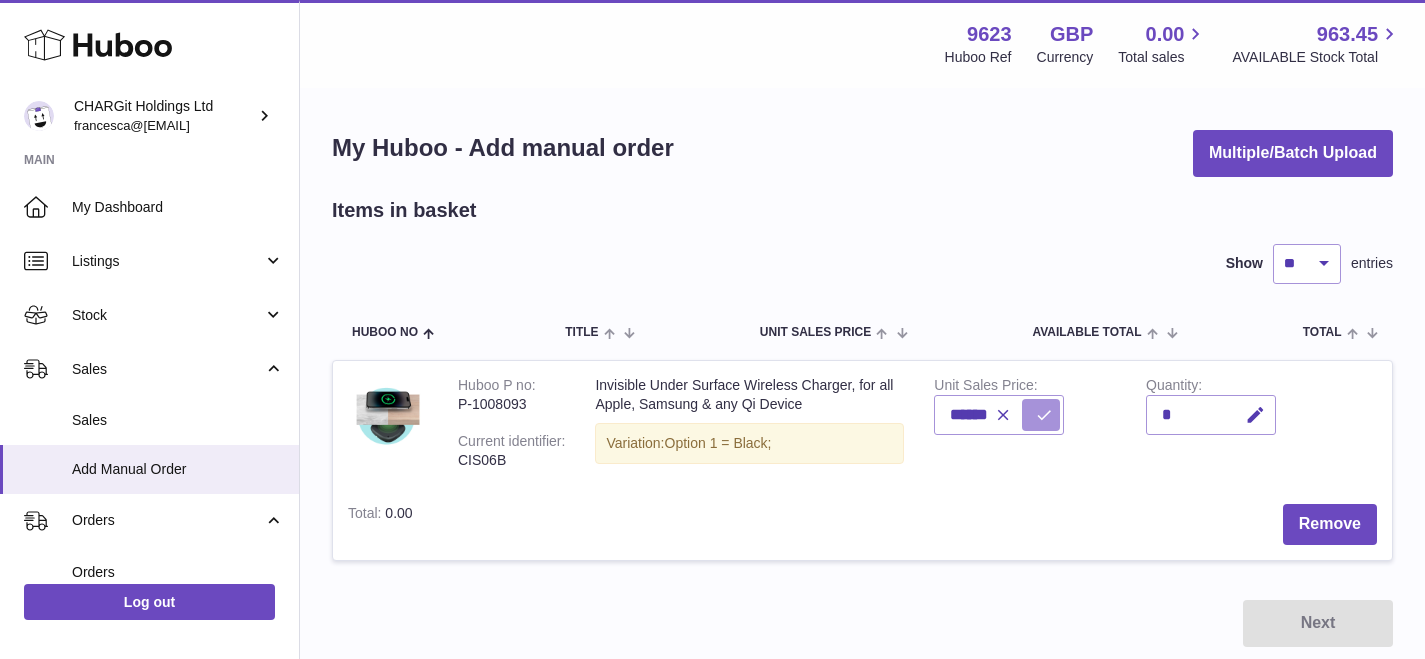 click at bounding box center [1044, 415] 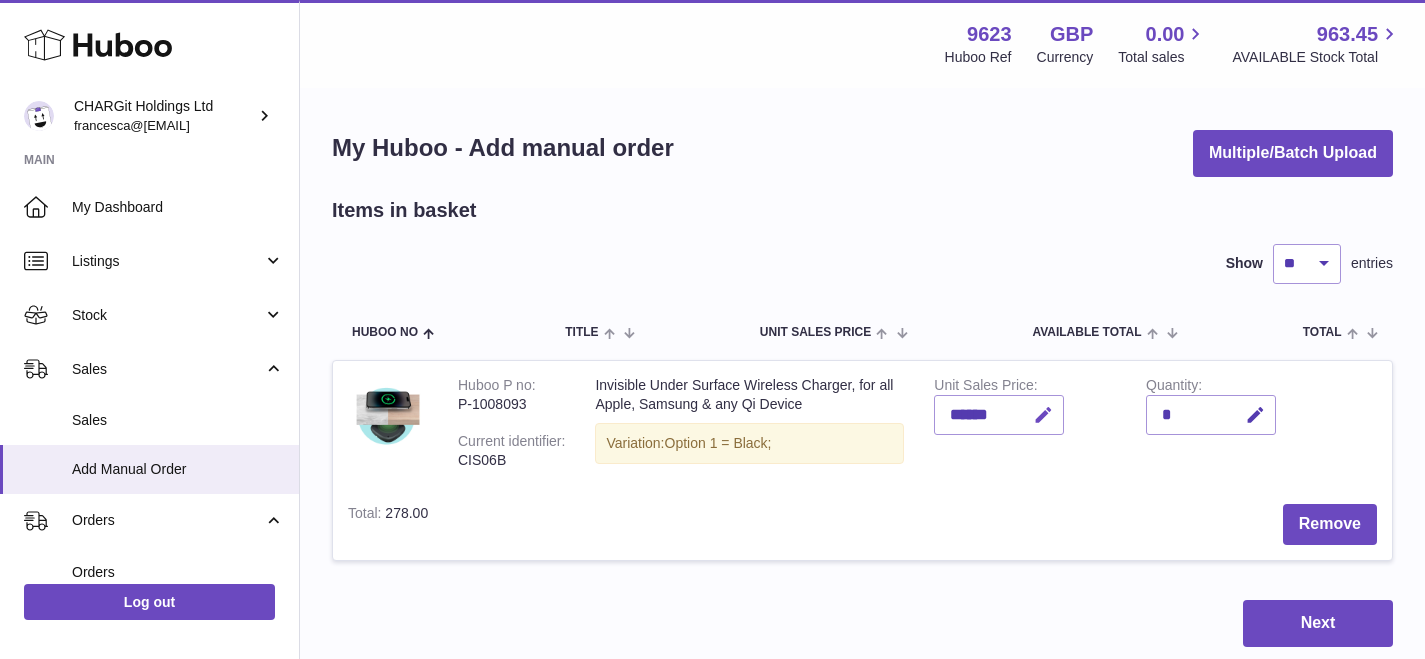 click at bounding box center (1043, 415) 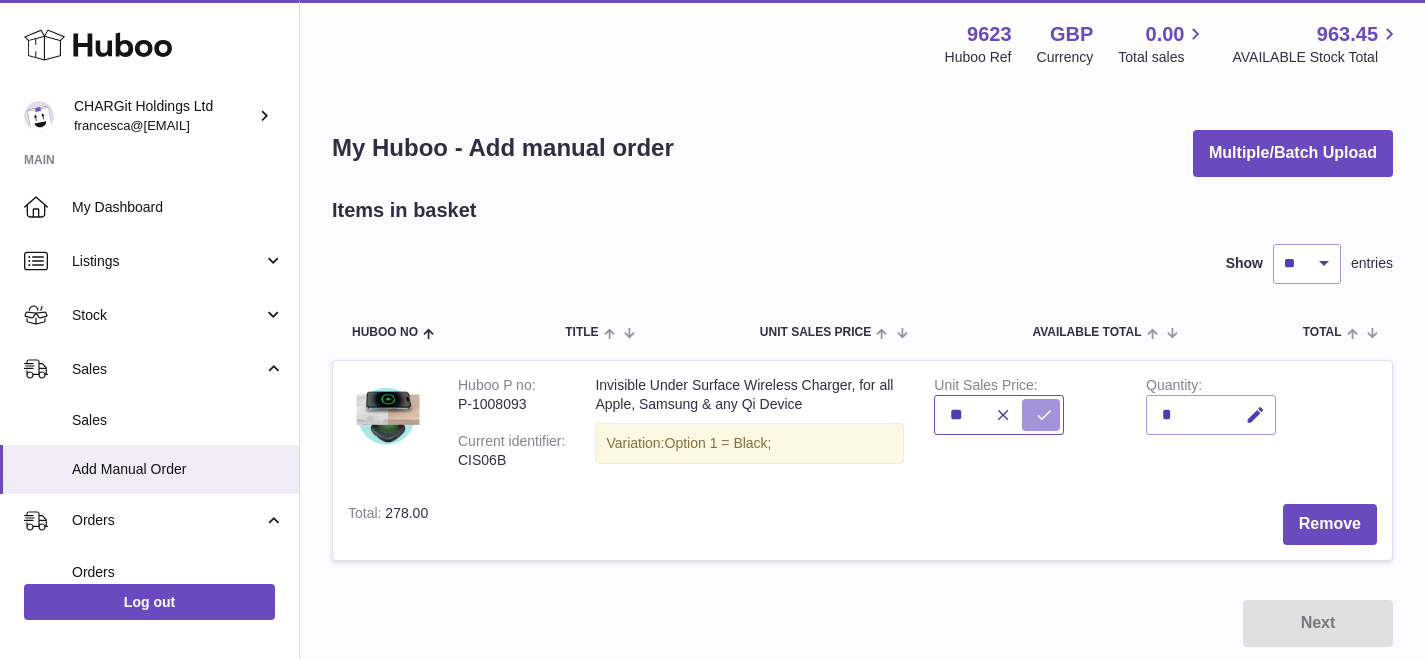 type on "*" 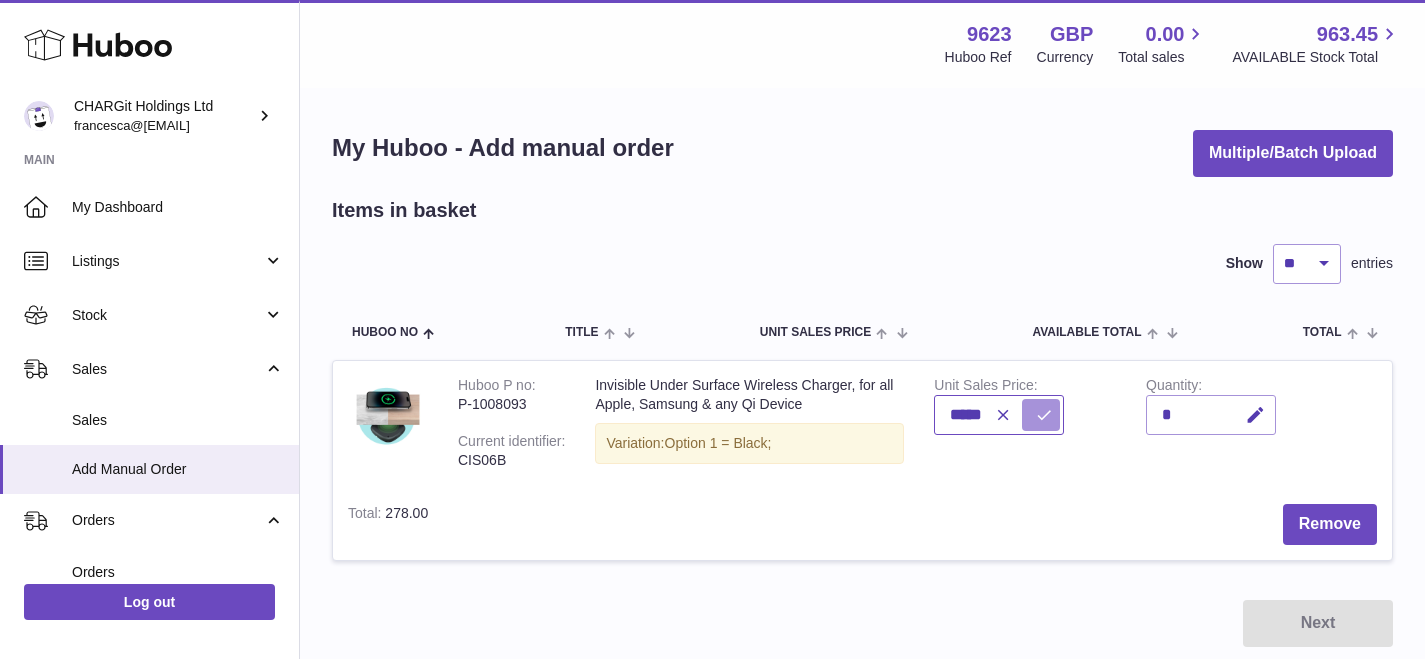 type on "*****" 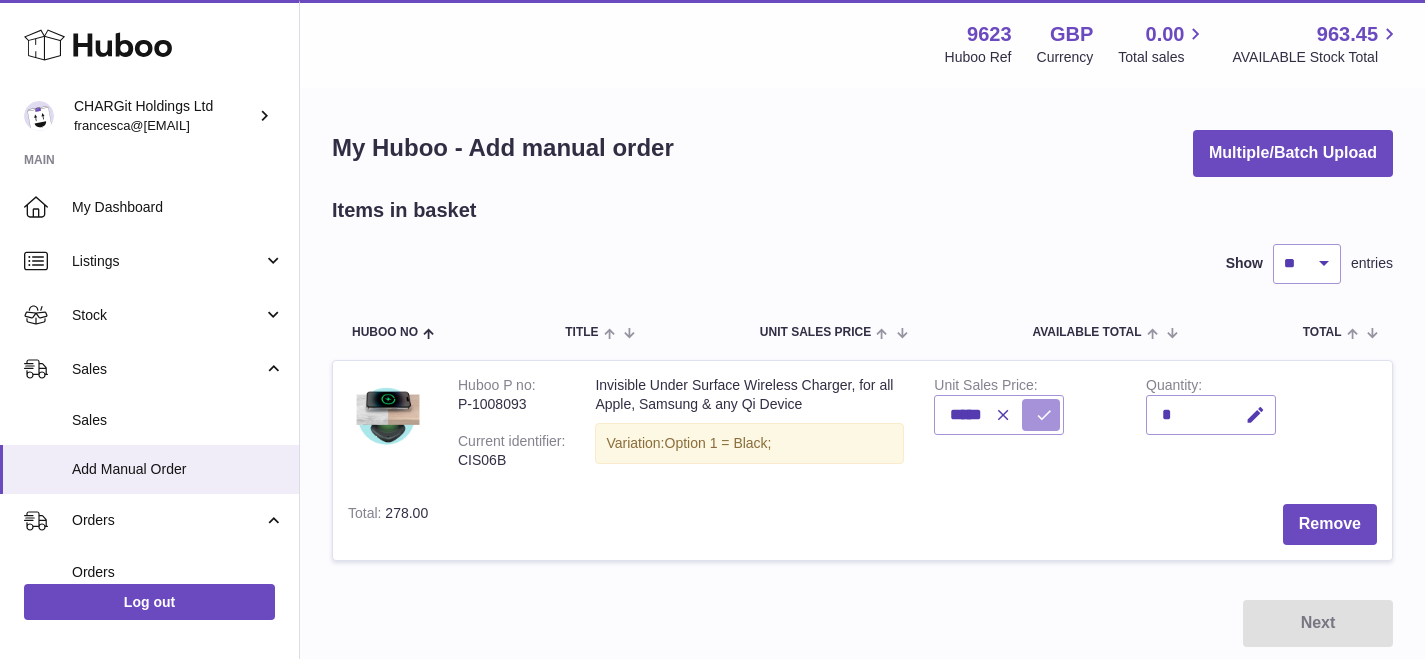 click at bounding box center [1044, 415] 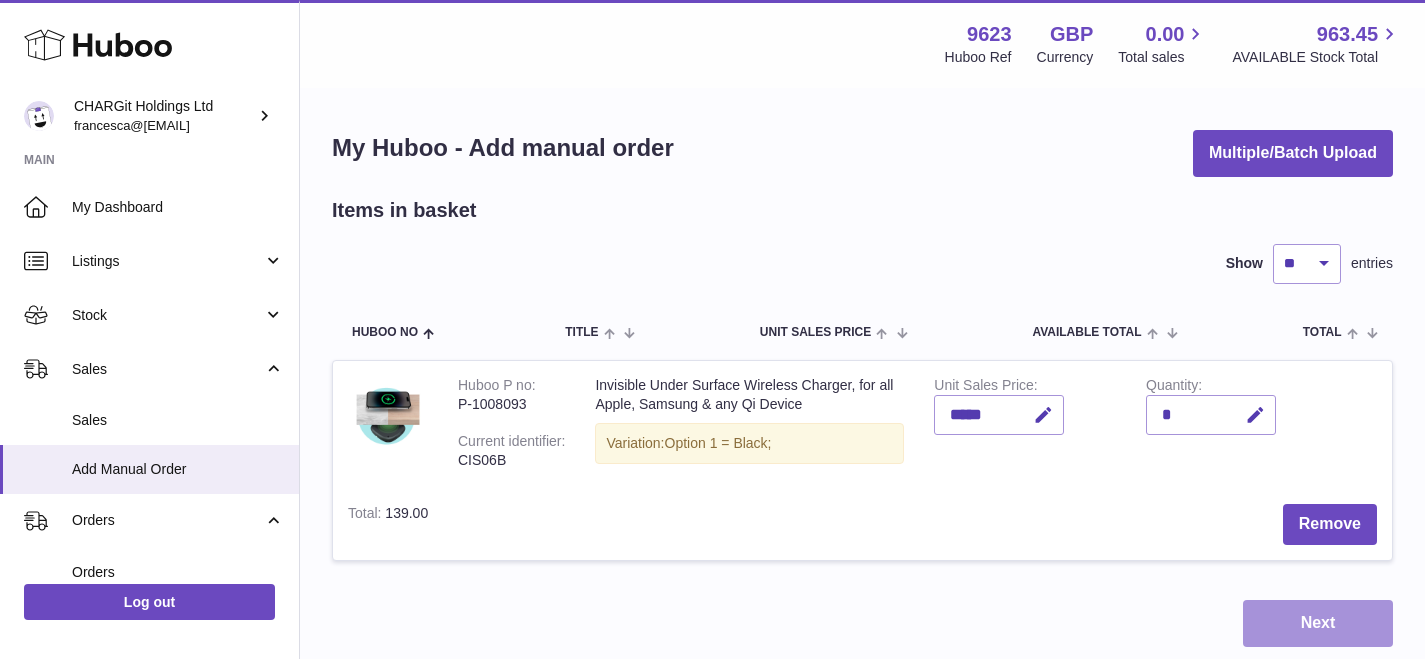 click on "Next" at bounding box center (1318, 623) 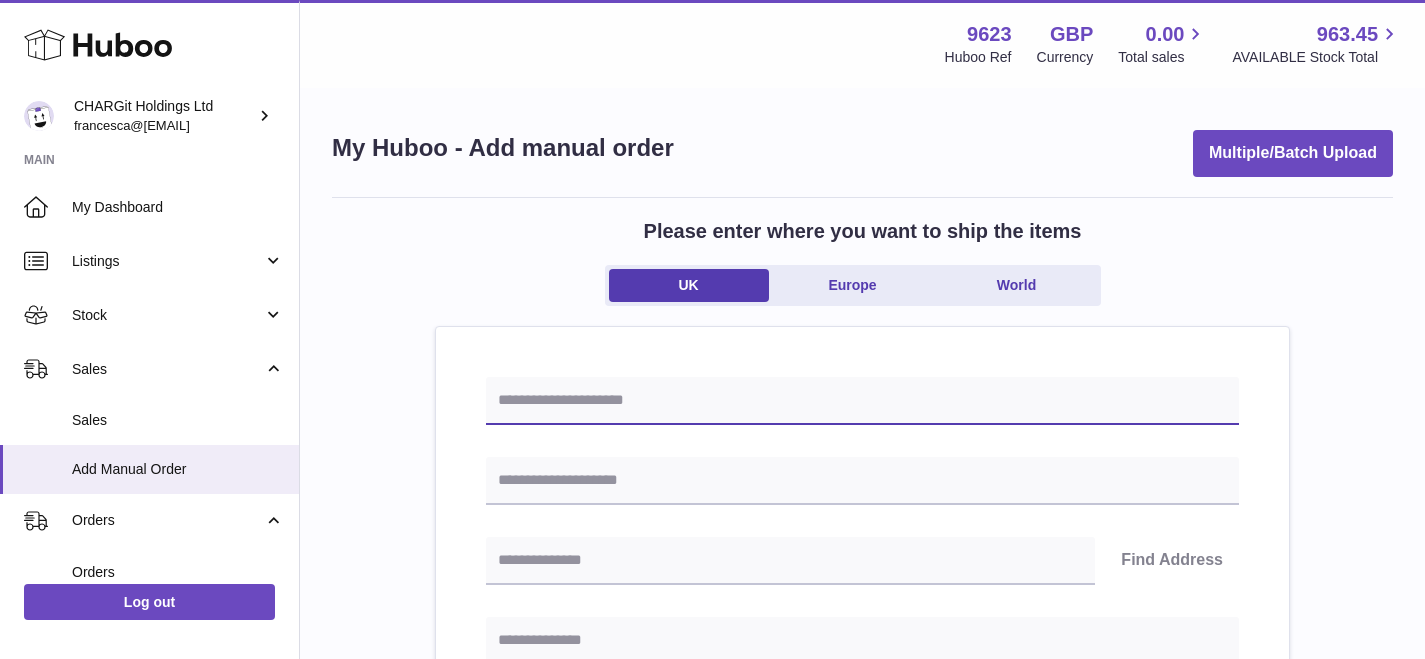 click at bounding box center [862, 401] 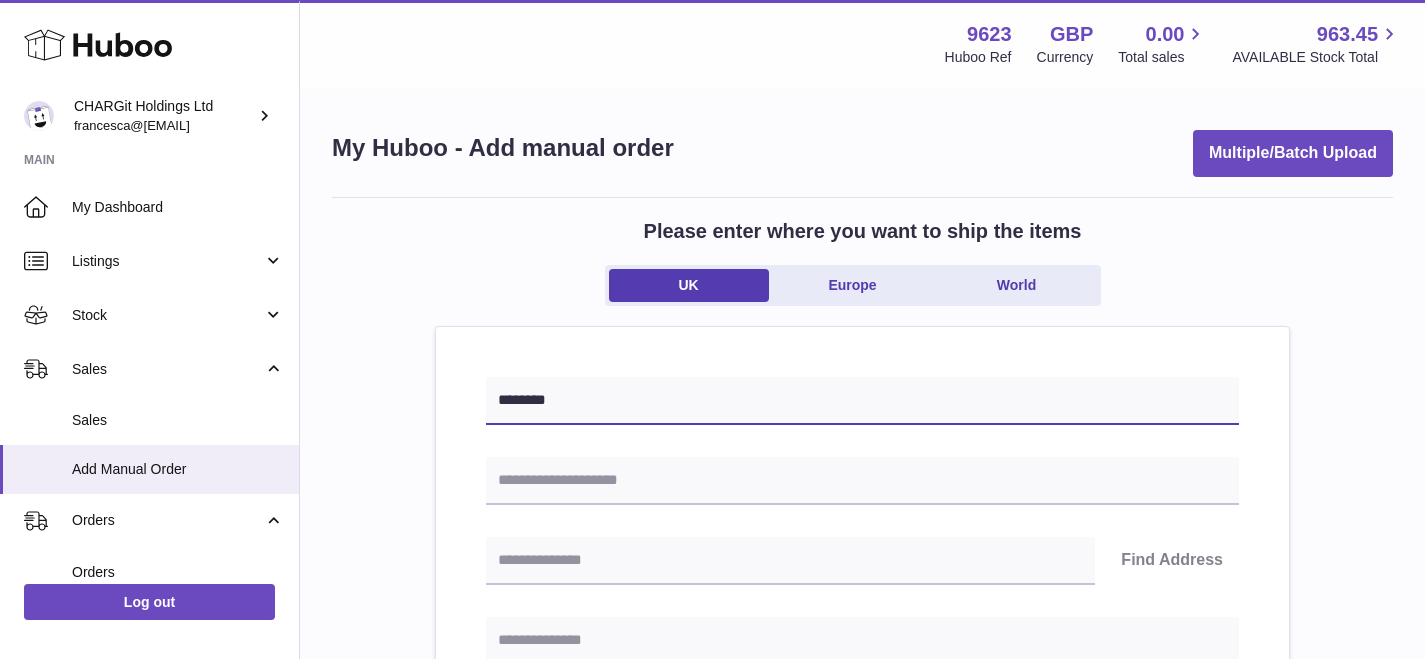 type on "********" 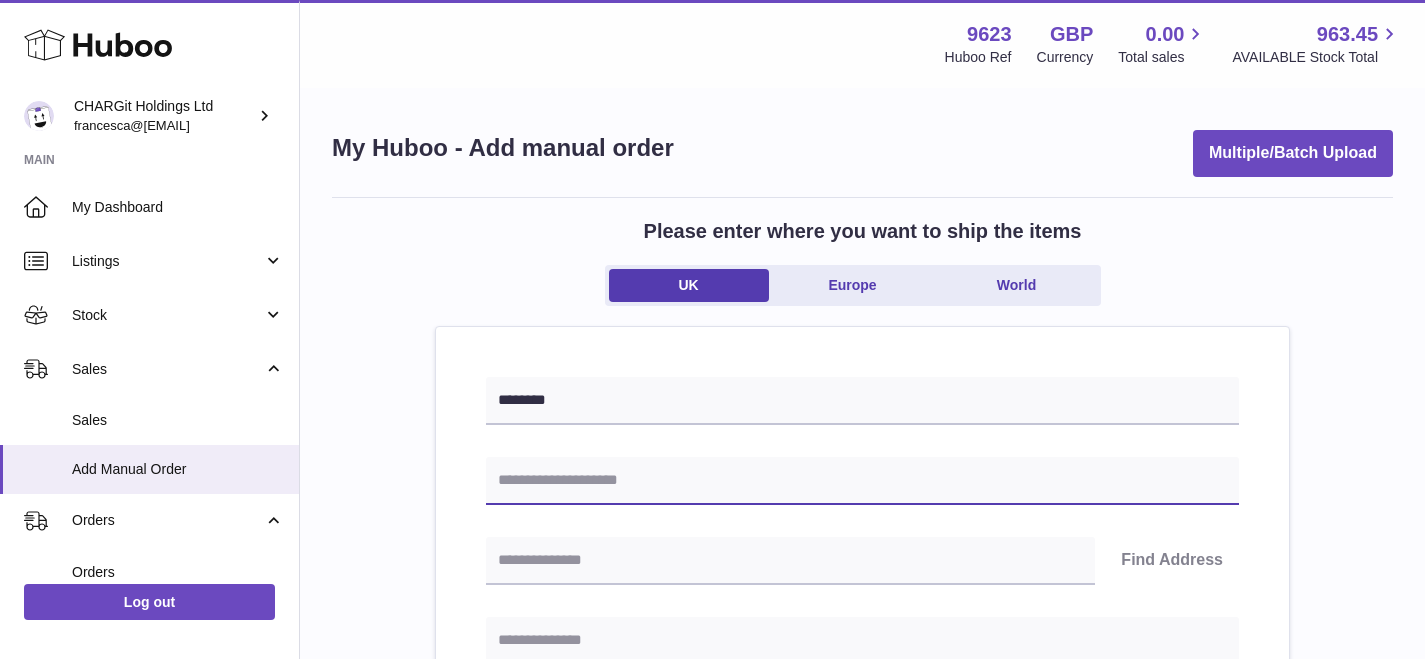 click at bounding box center [862, 481] 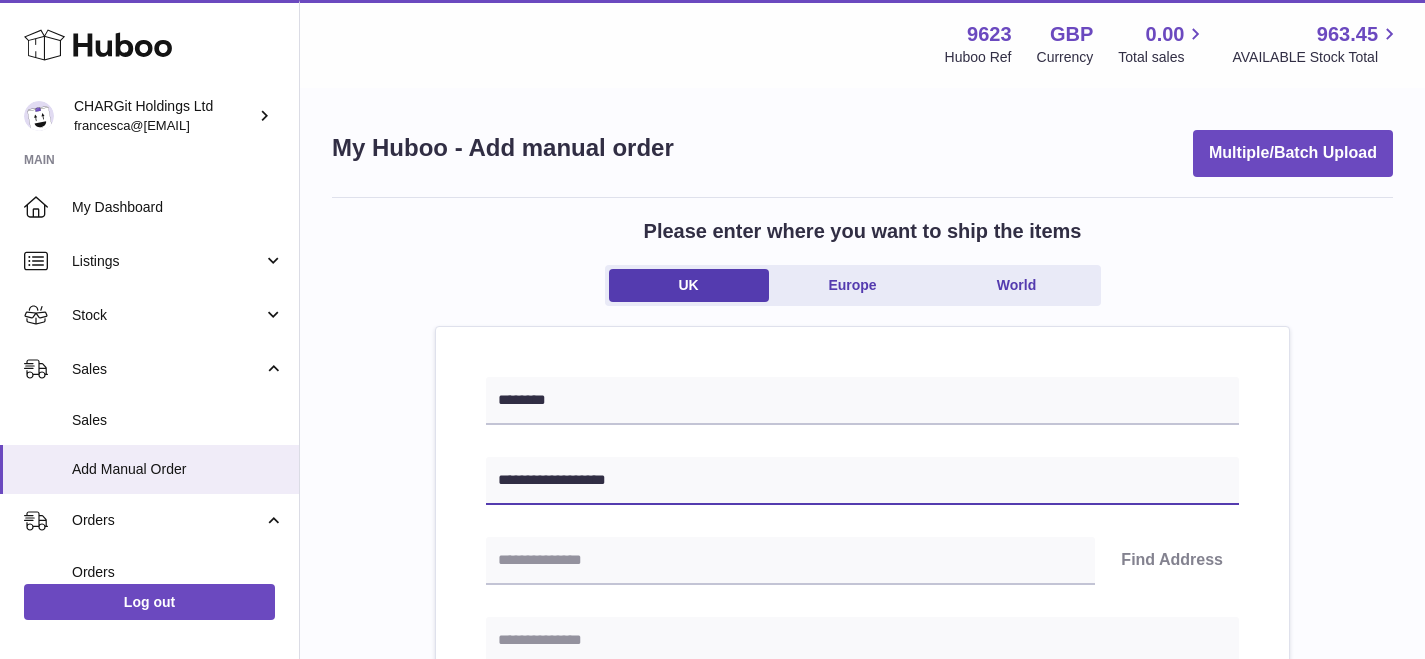 type on "**********" 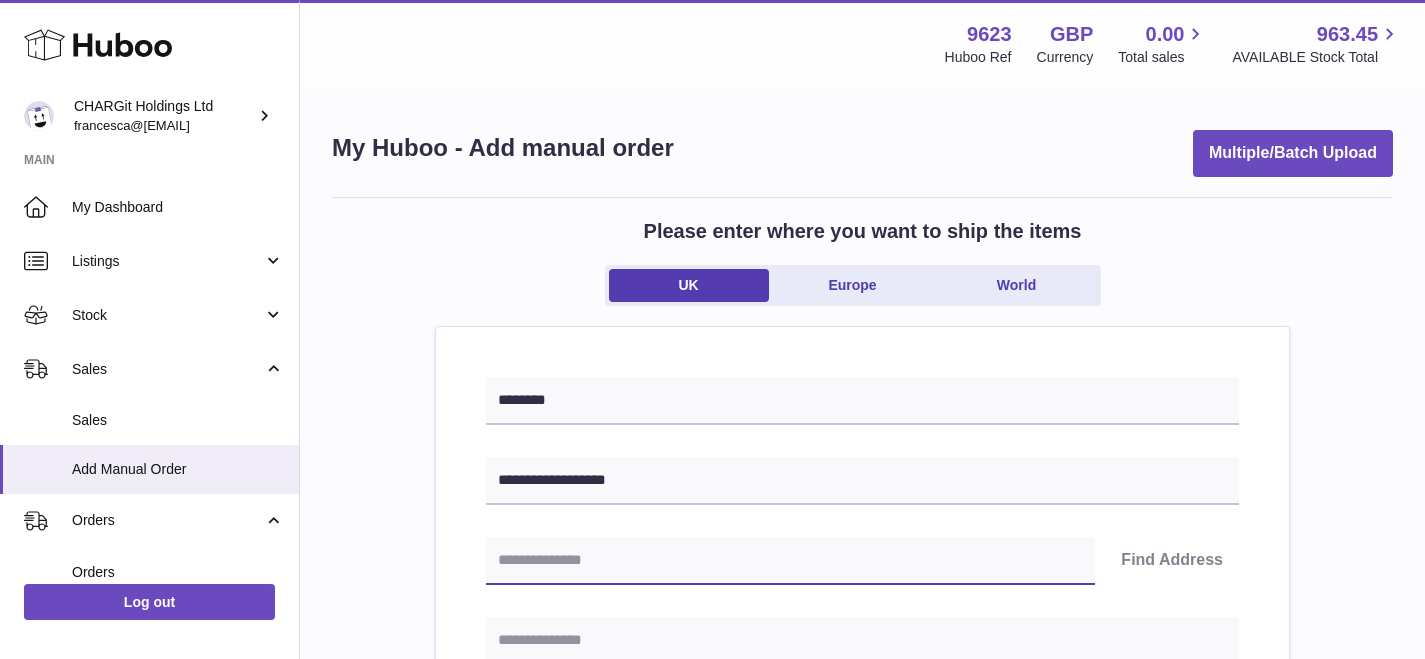 click at bounding box center [790, 561] 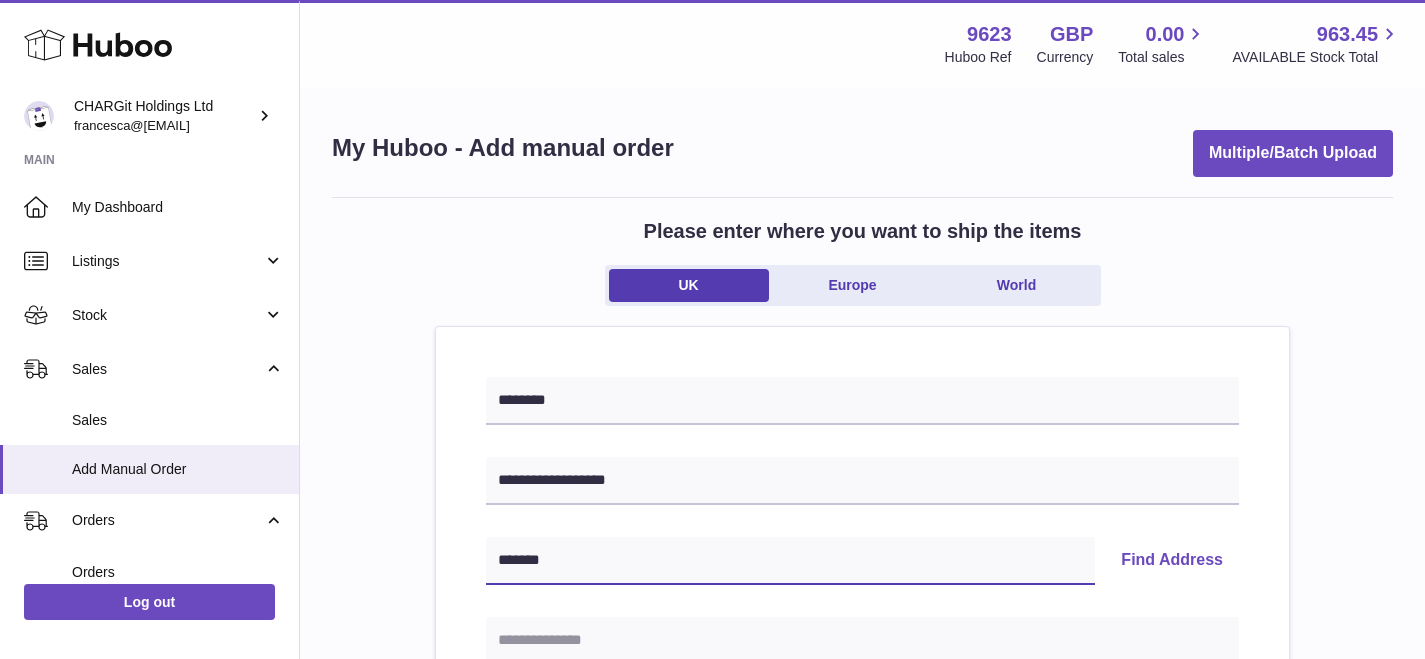 type on "*******" 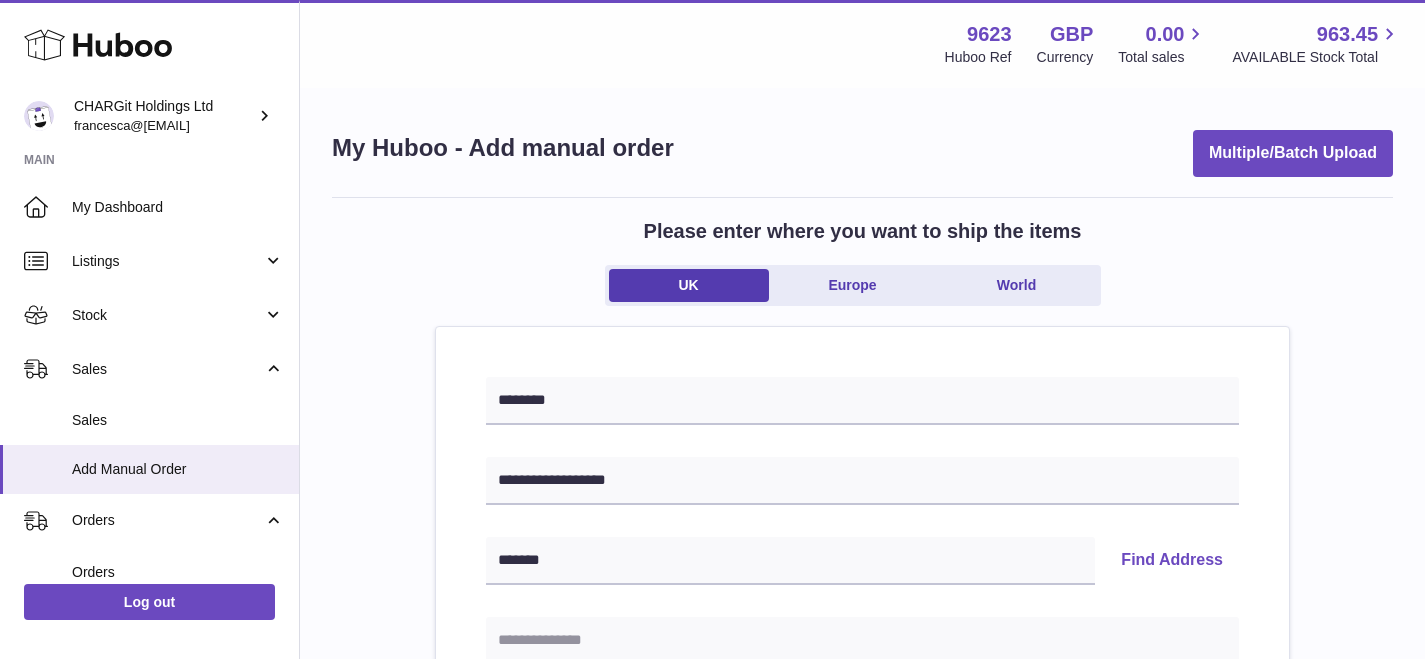 click on "Find Address" at bounding box center [1172, 561] 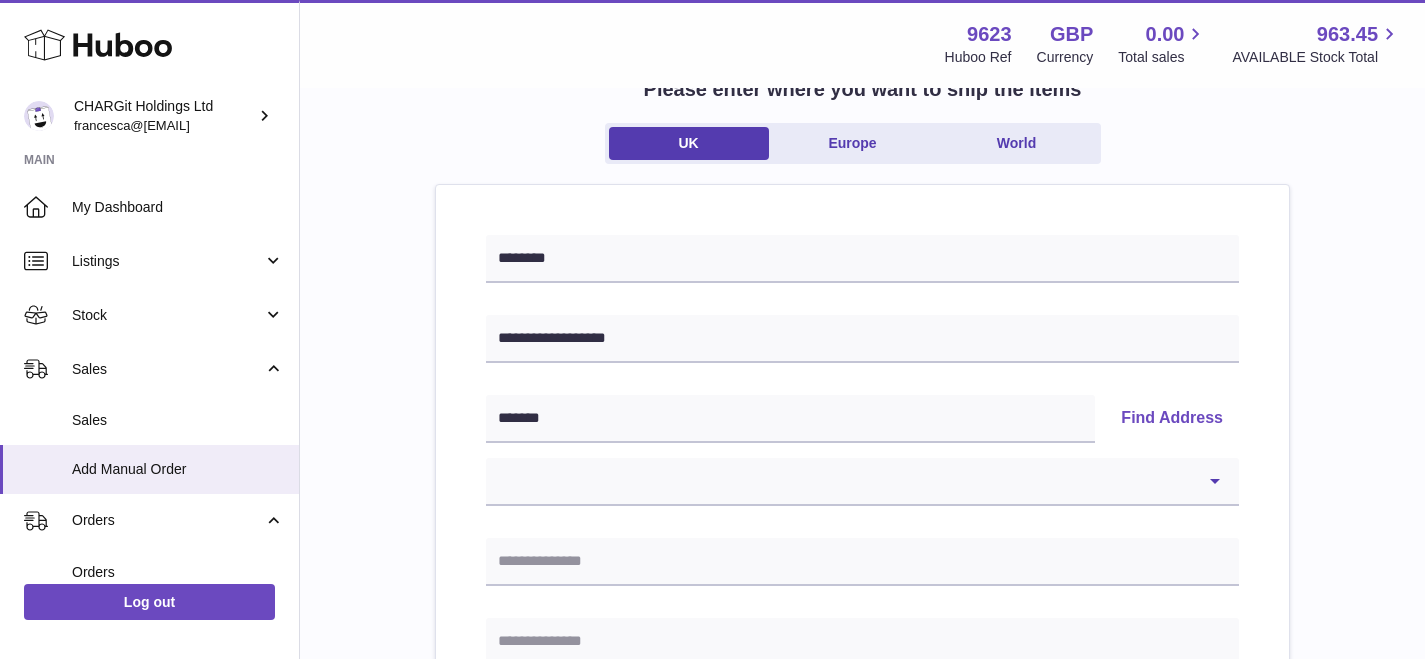 scroll, scrollTop: 227, scrollLeft: 0, axis: vertical 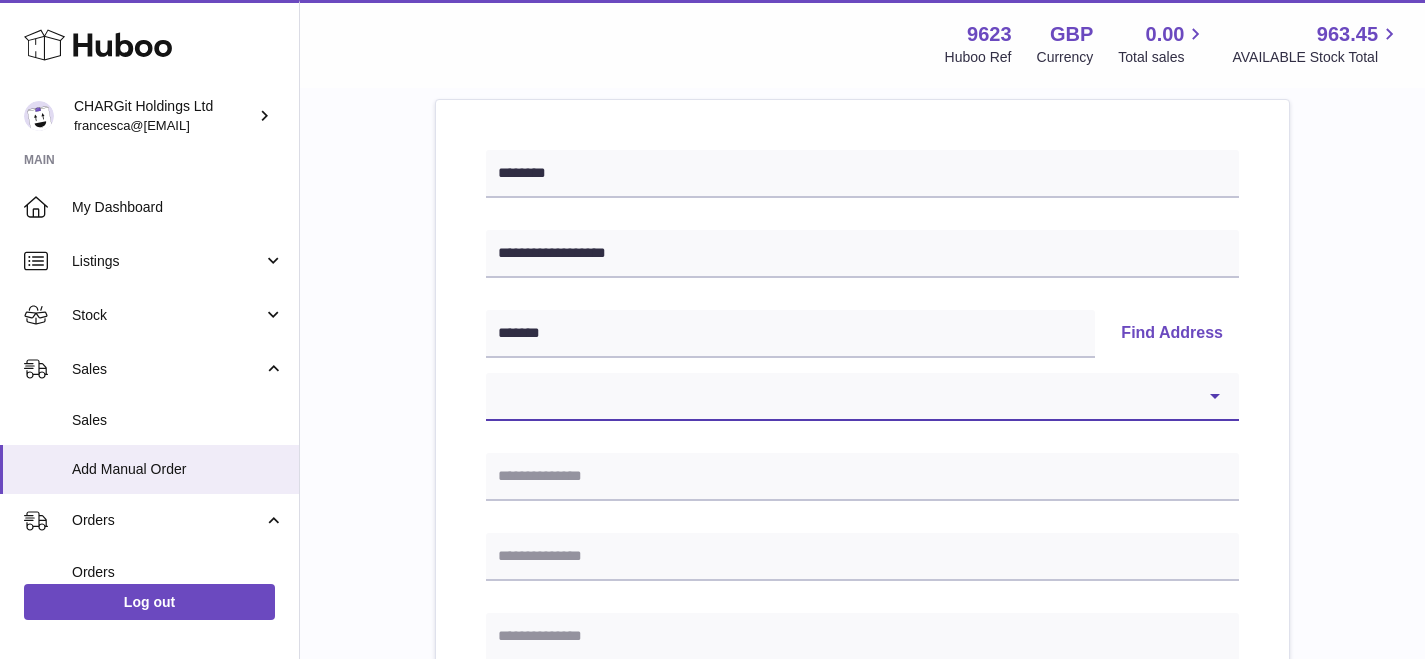 click on "**********" at bounding box center (862, 397) 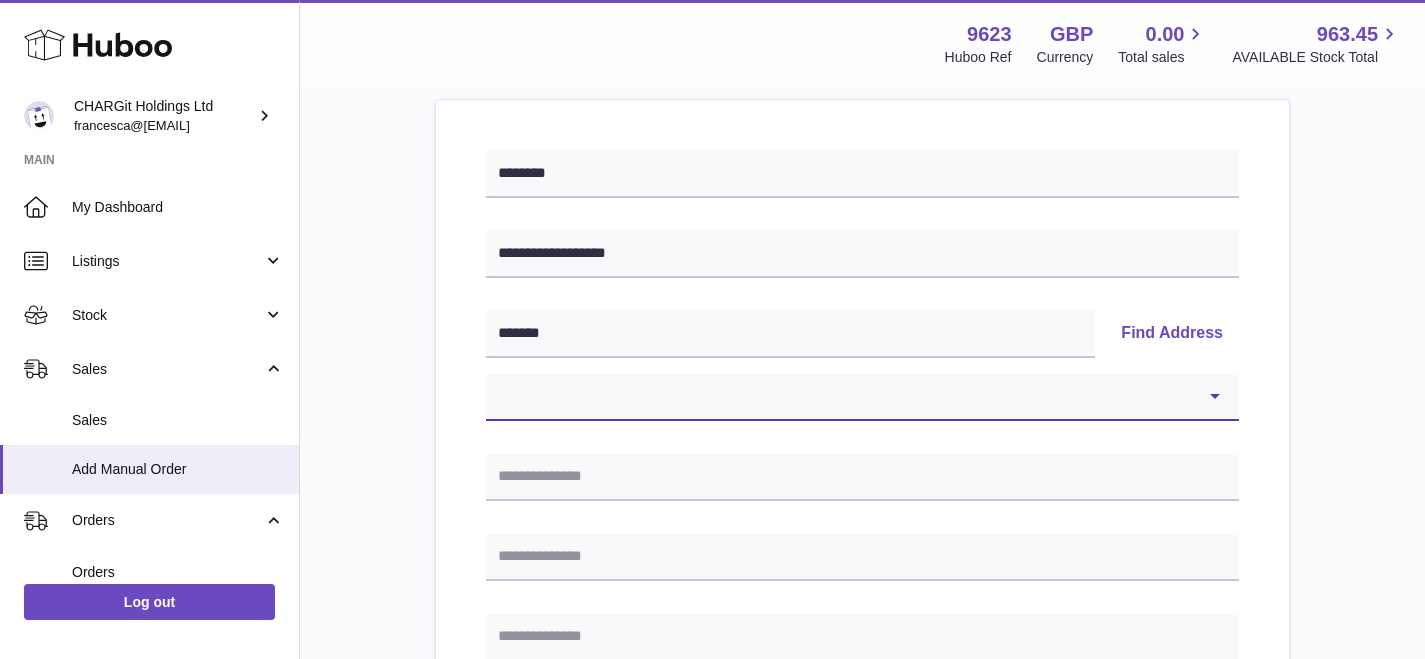 select on "**" 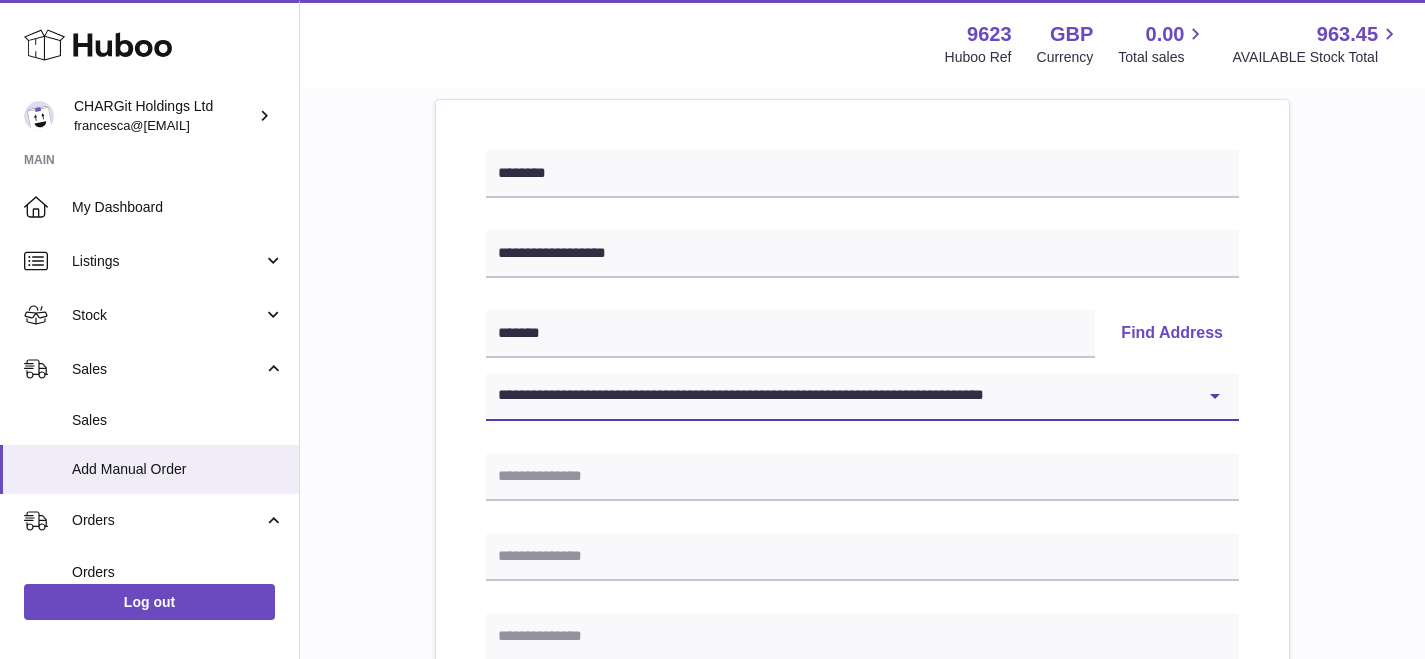 type on "******" 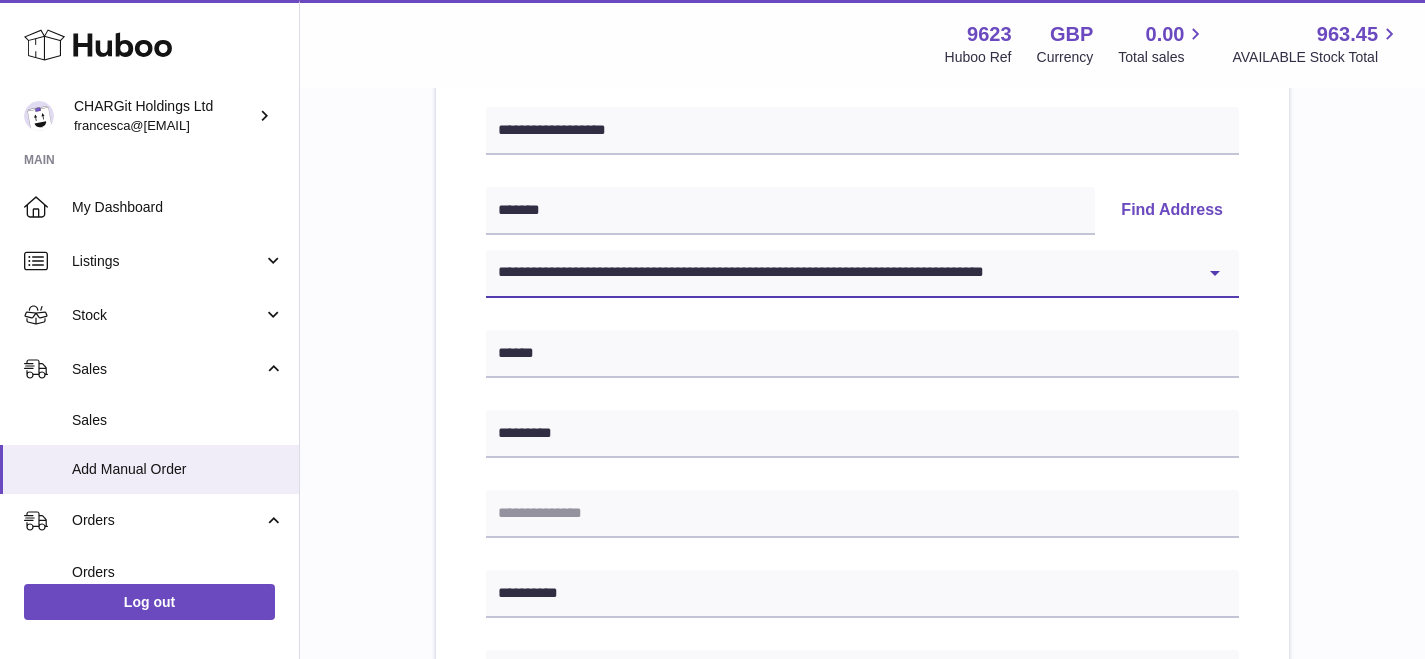 scroll, scrollTop: 351, scrollLeft: 0, axis: vertical 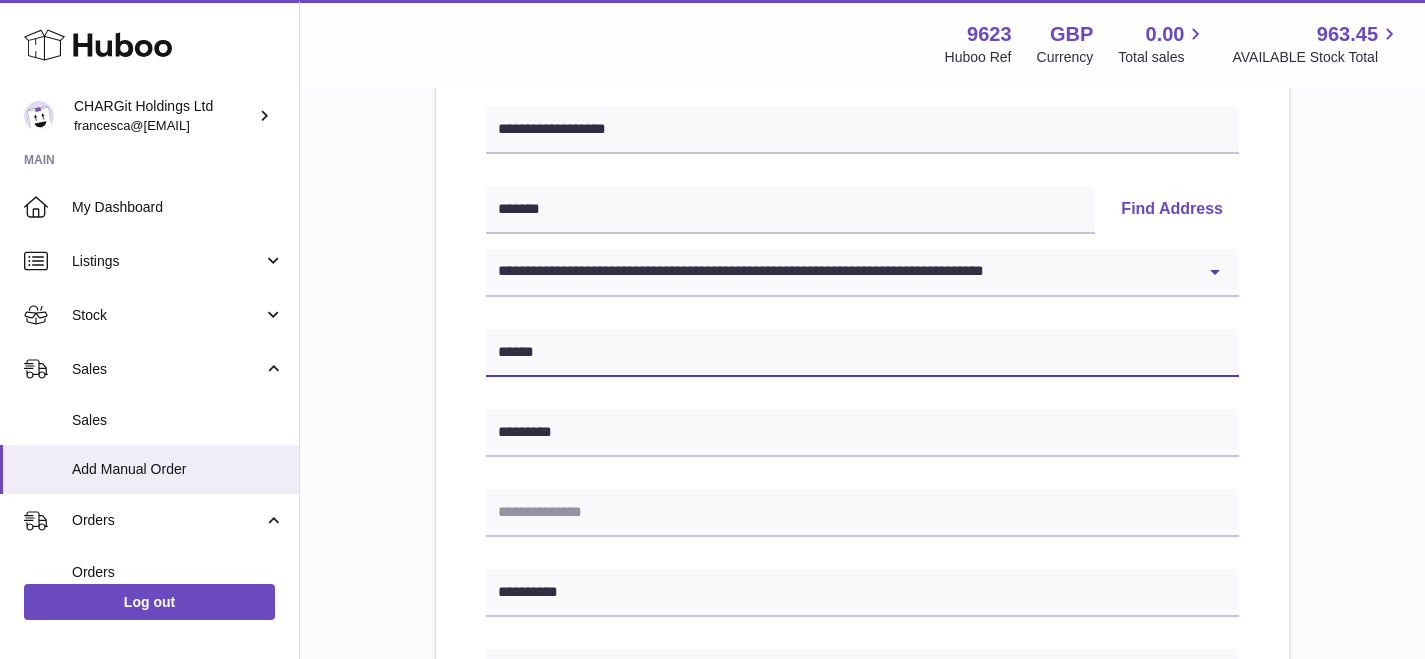 click on "******" at bounding box center (862, 353) 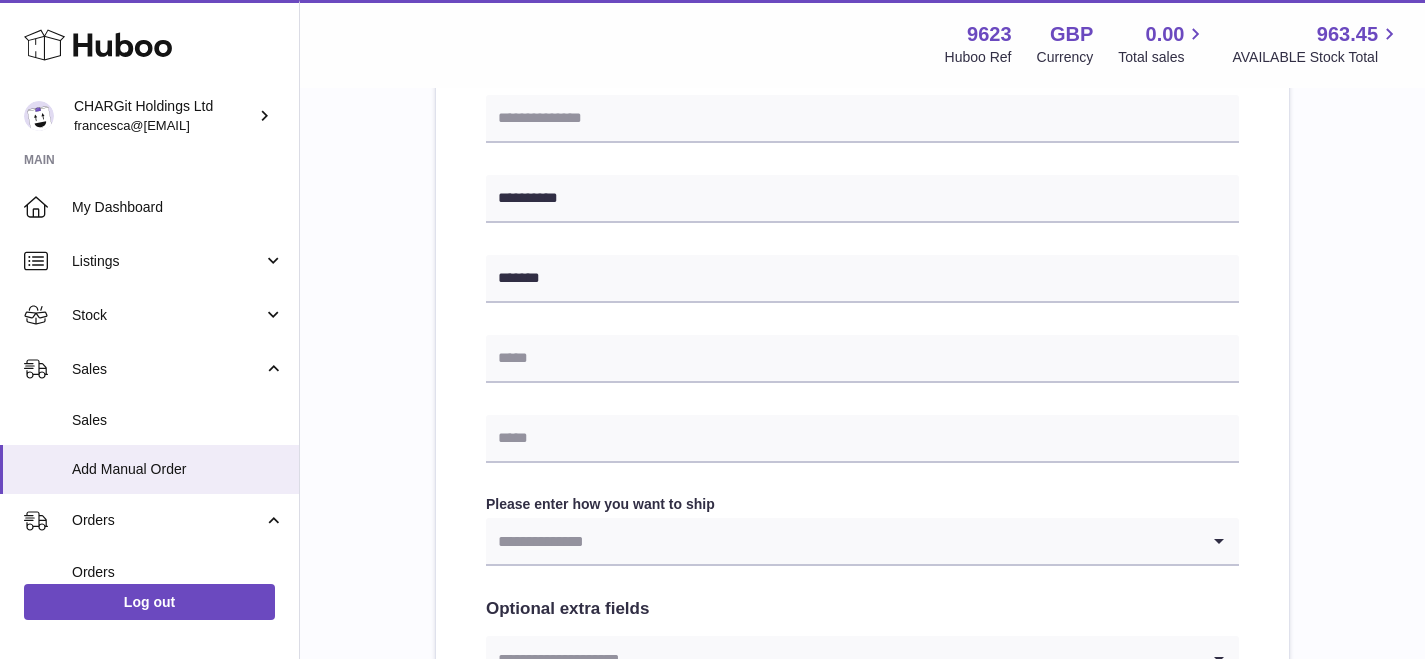 scroll, scrollTop: 746, scrollLeft: 0, axis: vertical 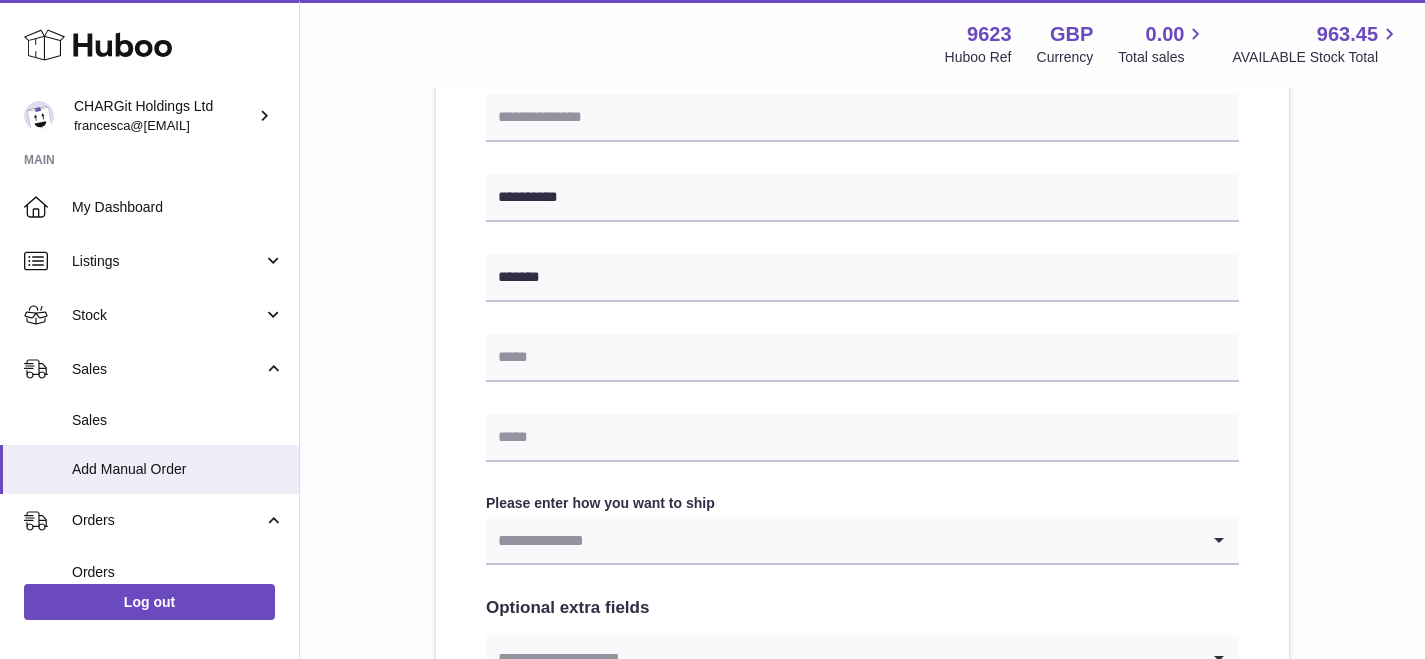 type on "**********" 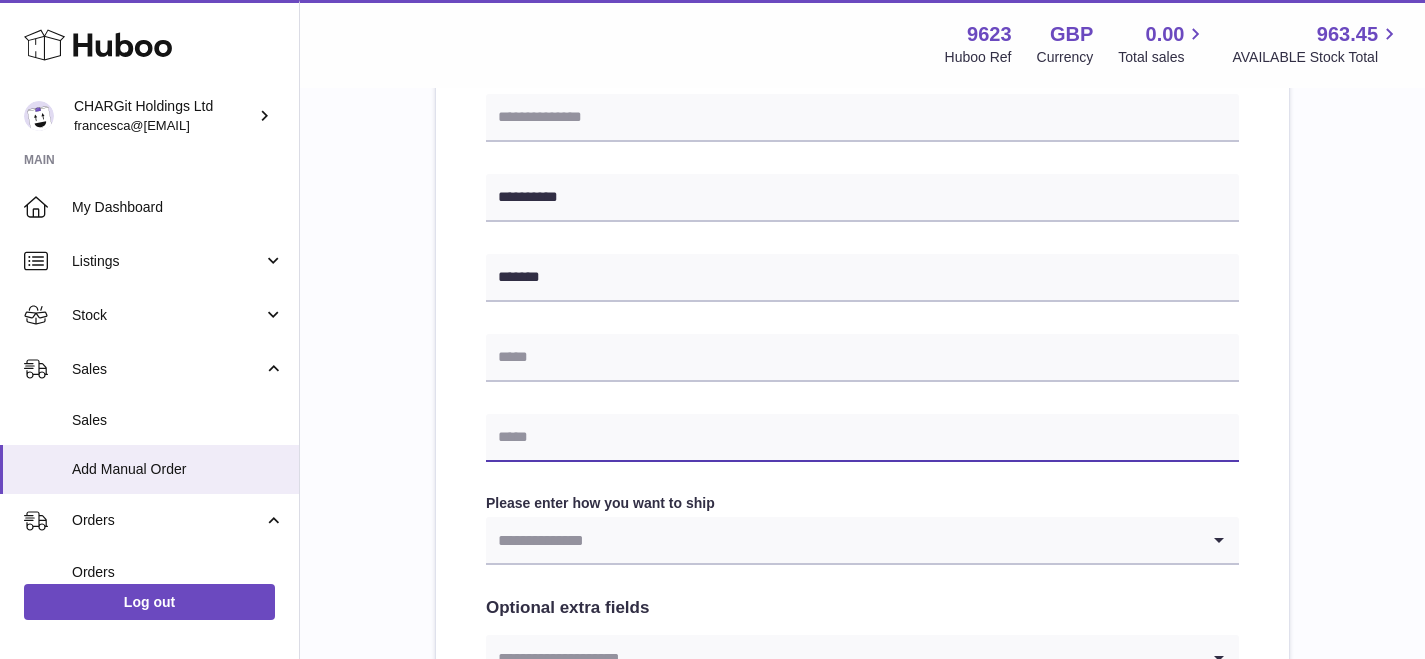 click at bounding box center (862, 438) 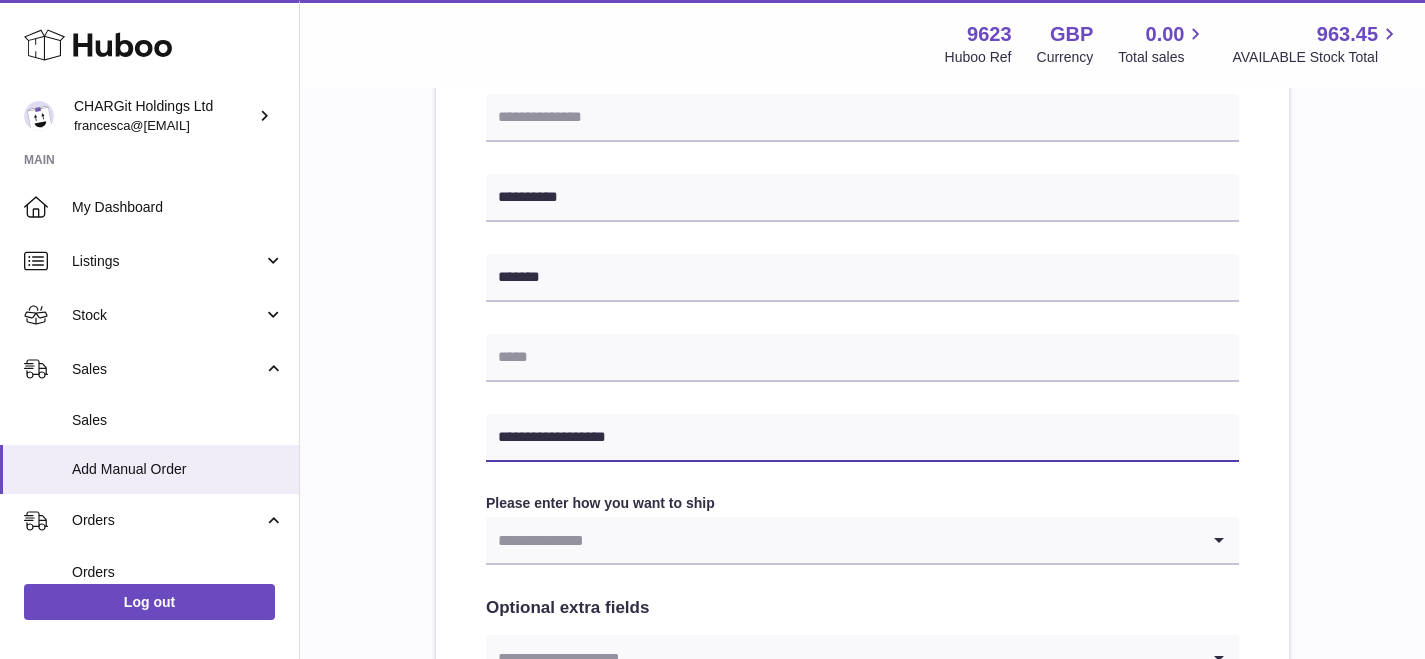 type on "**********" 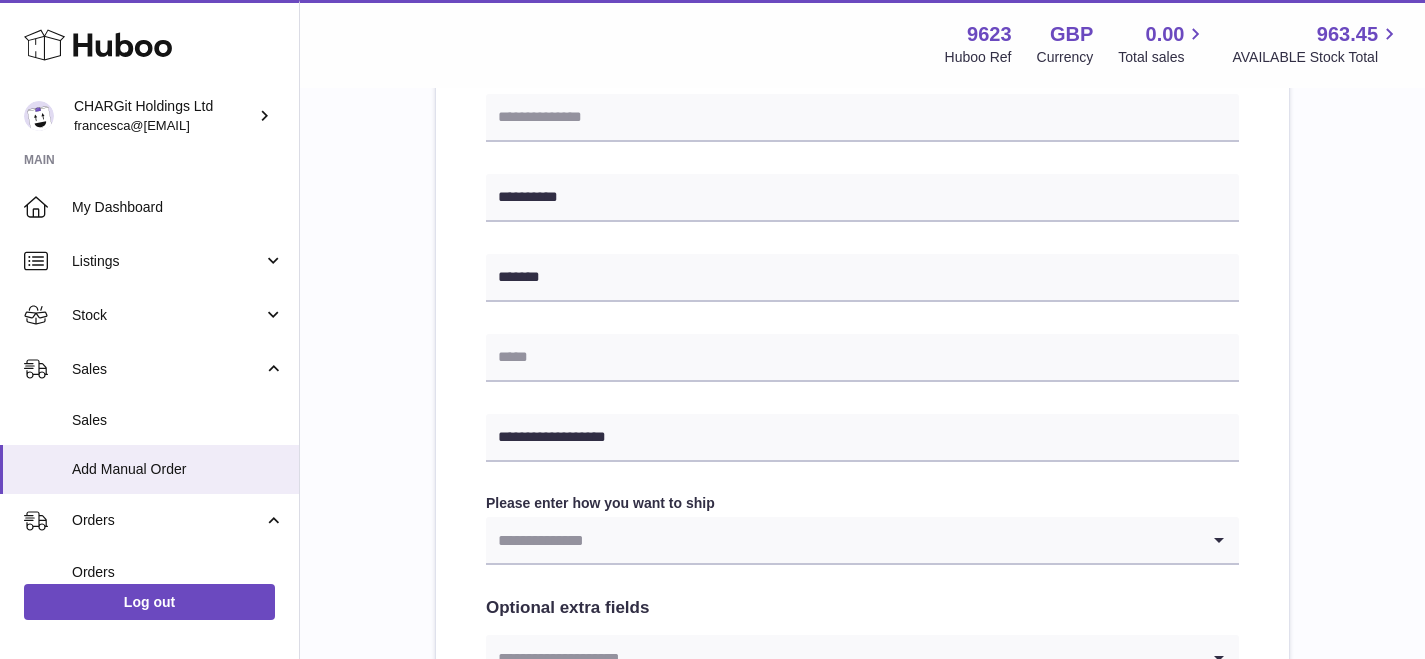 click at bounding box center [842, 540] 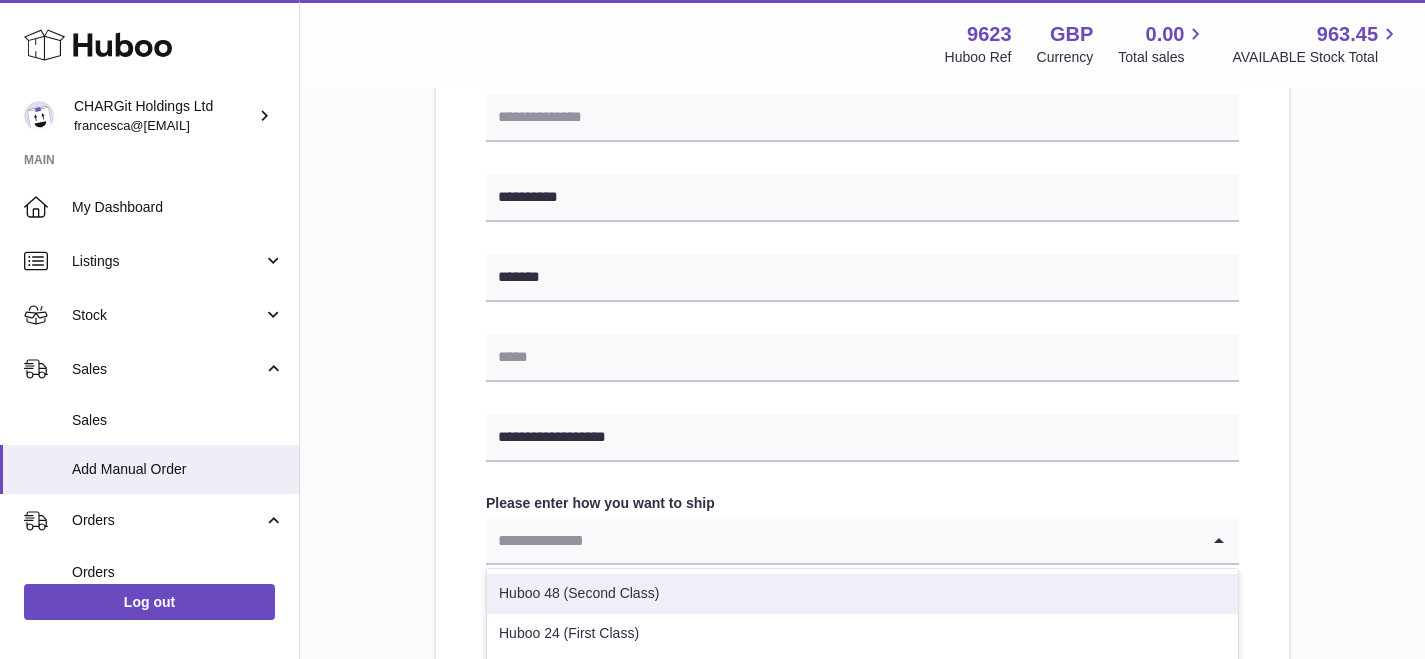 scroll, scrollTop: 262, scrollLeft: 0, axis: vertical 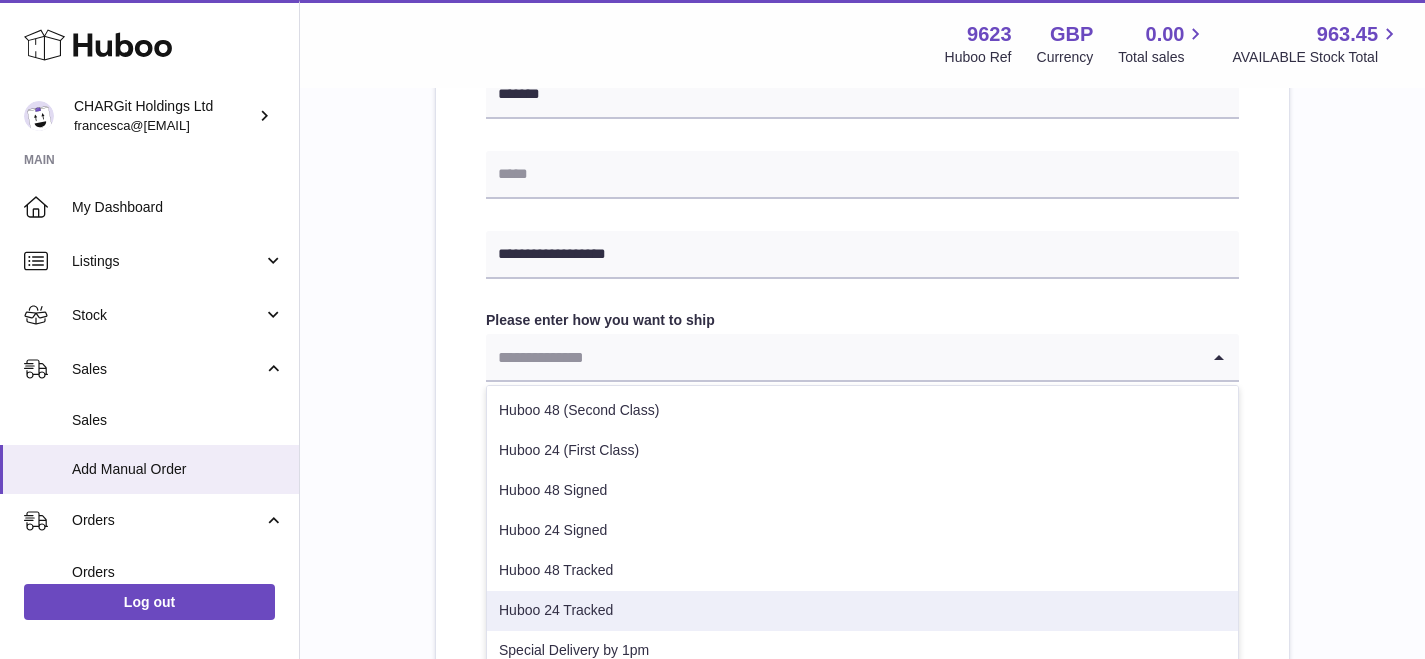 click on "Huboo 24 Tracked" at bounding box center (862, 611) 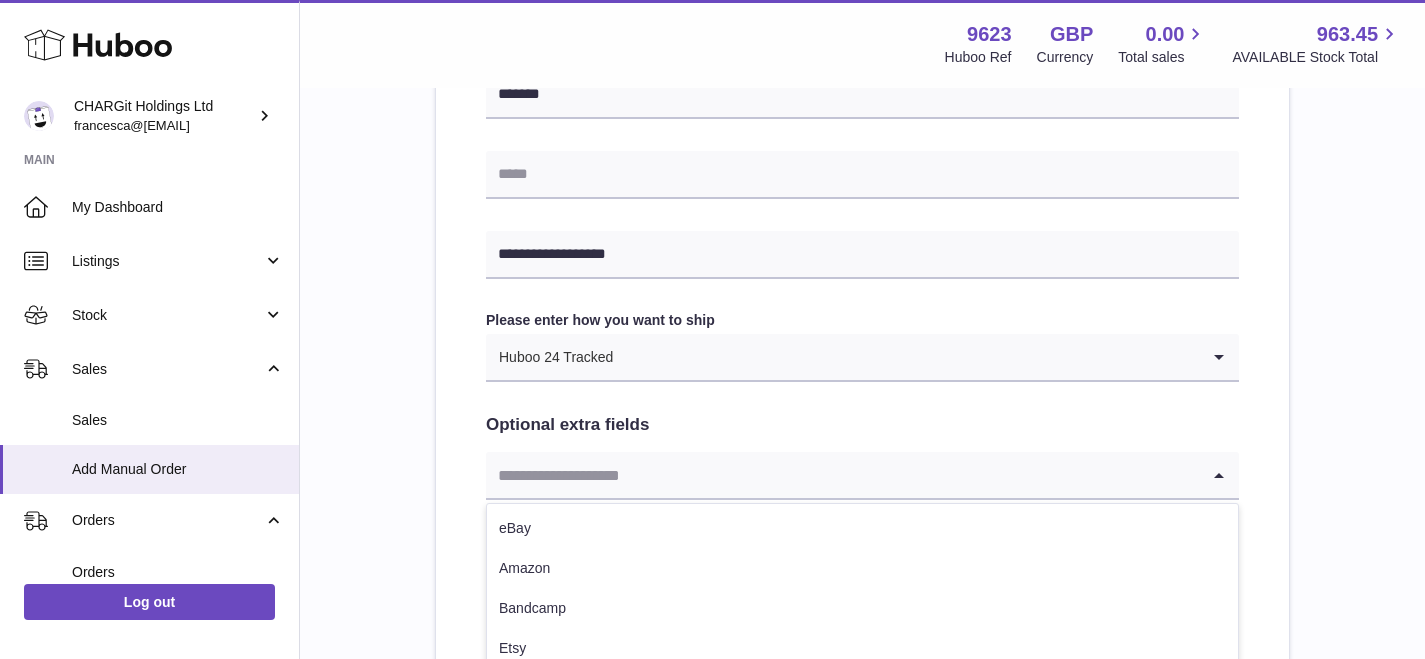 click at bounding box center (842, 475) 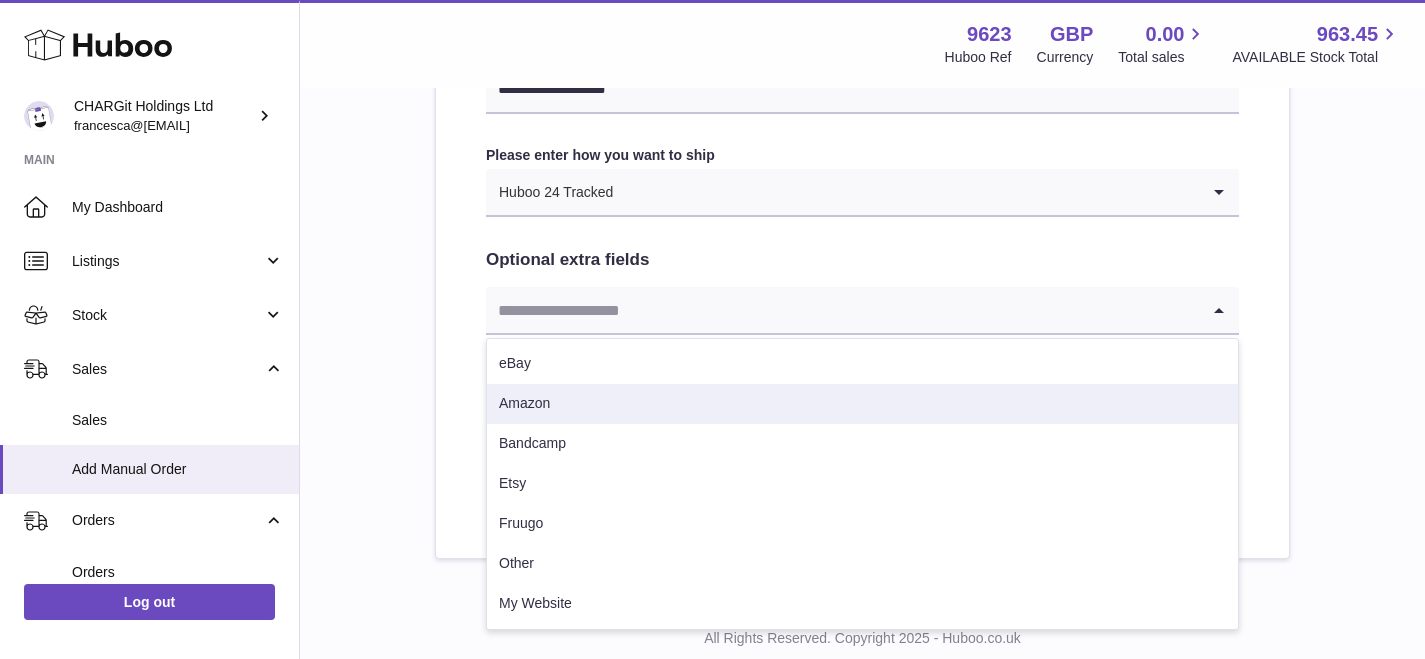 scroll, scrollTop: 1094, scrollLeft: 0, axis: vertical 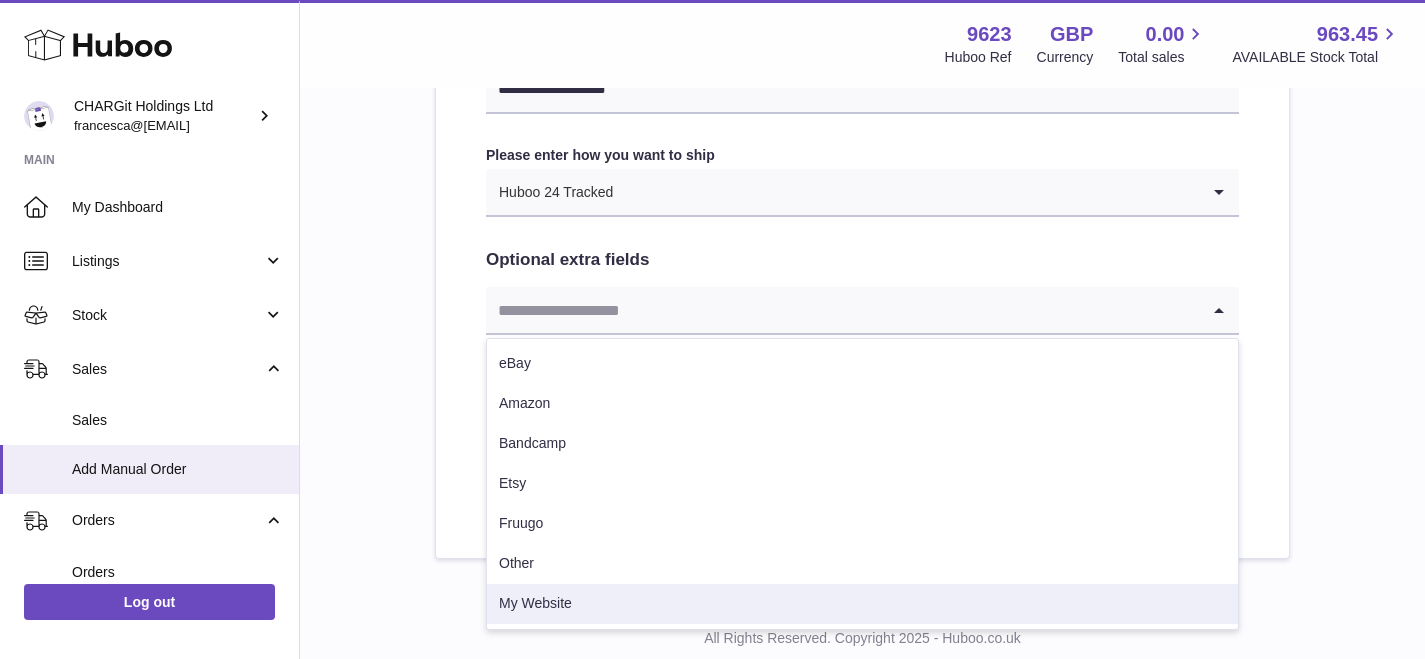click on "My Website" at bounding box center [862, 604] 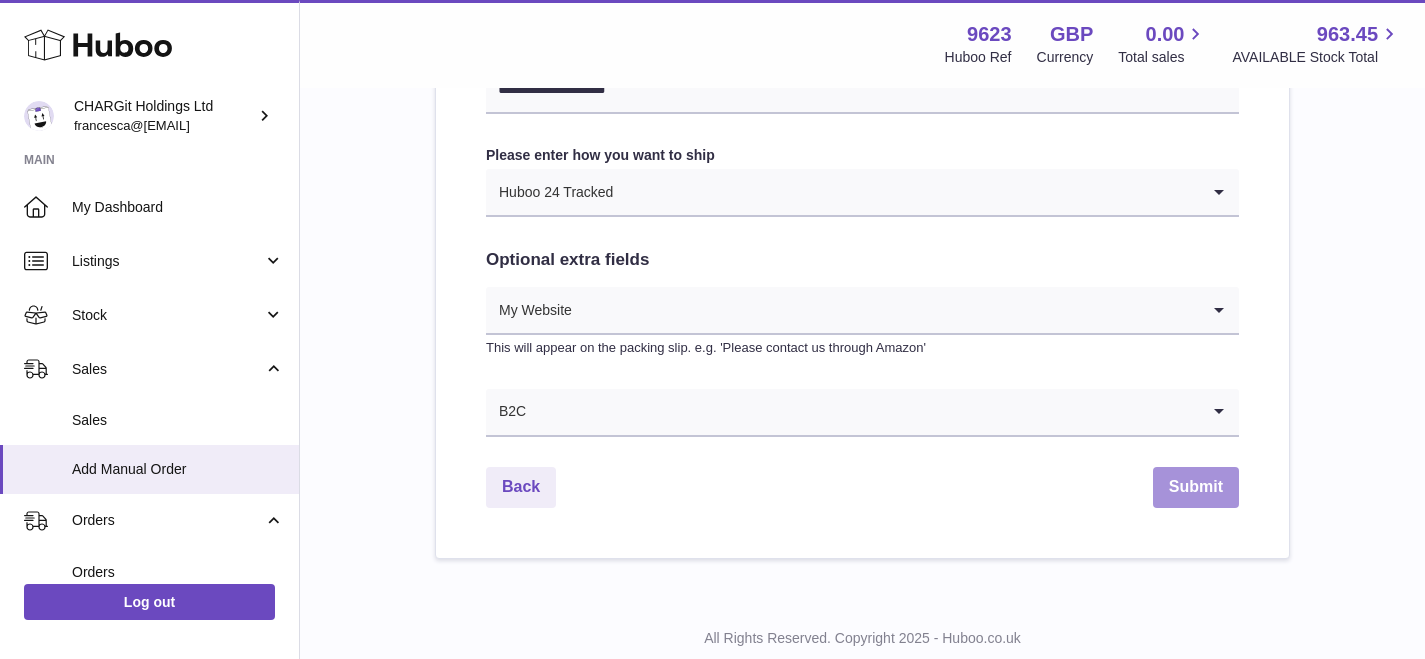 click on "Submit" at bounding box center (1196, 487) 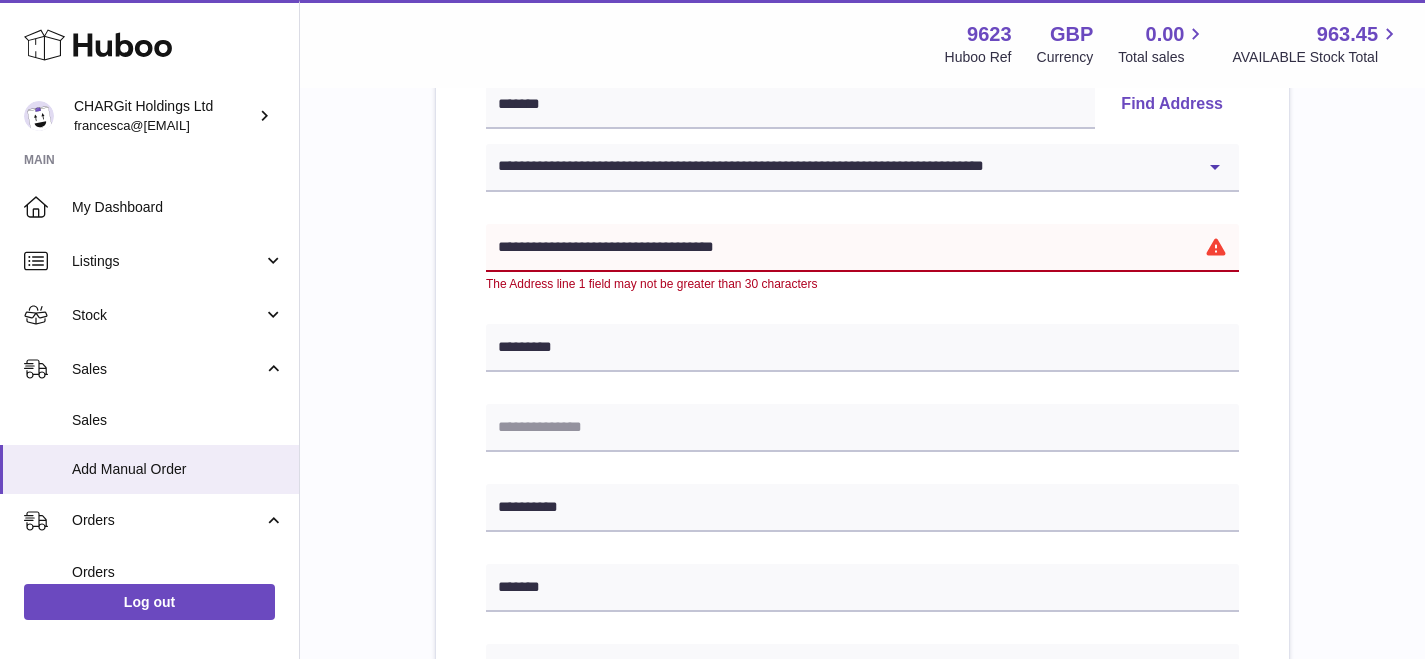 scroll, scrollTop: 446, scrollLeft: 0, axis: vertical 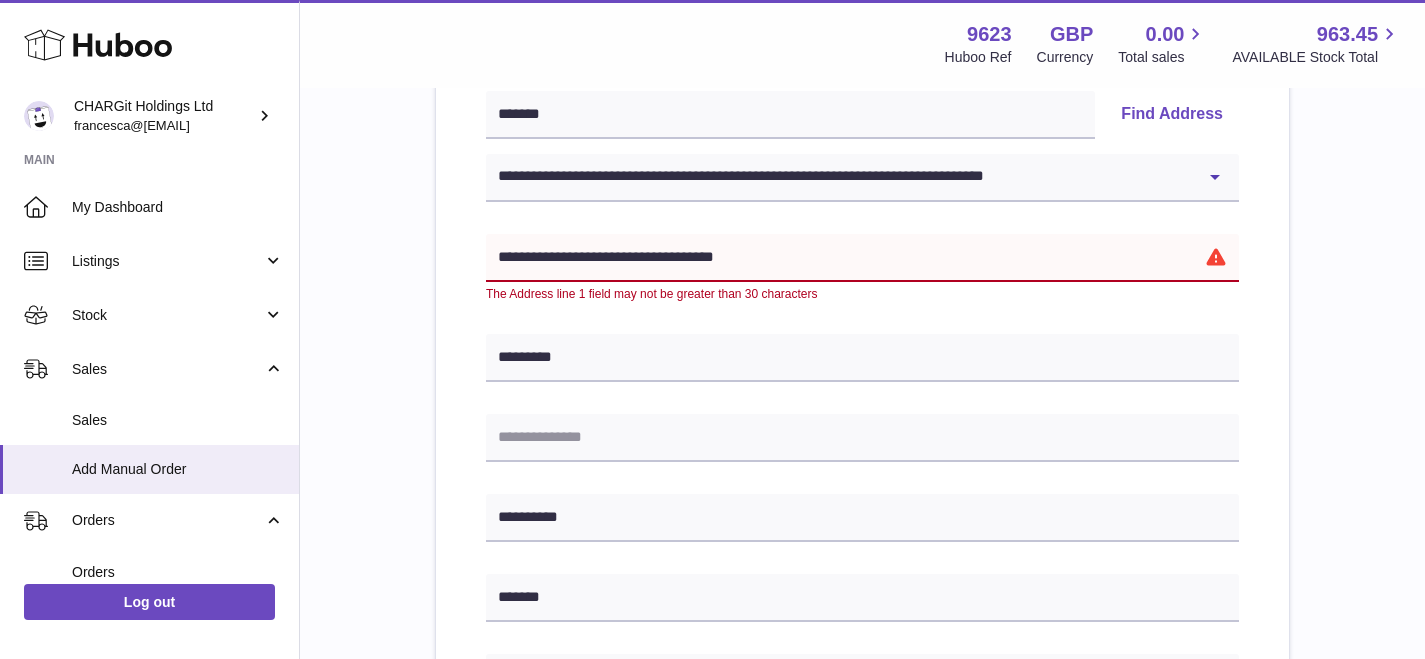 click on "**********" at bounding box center [862, 258] 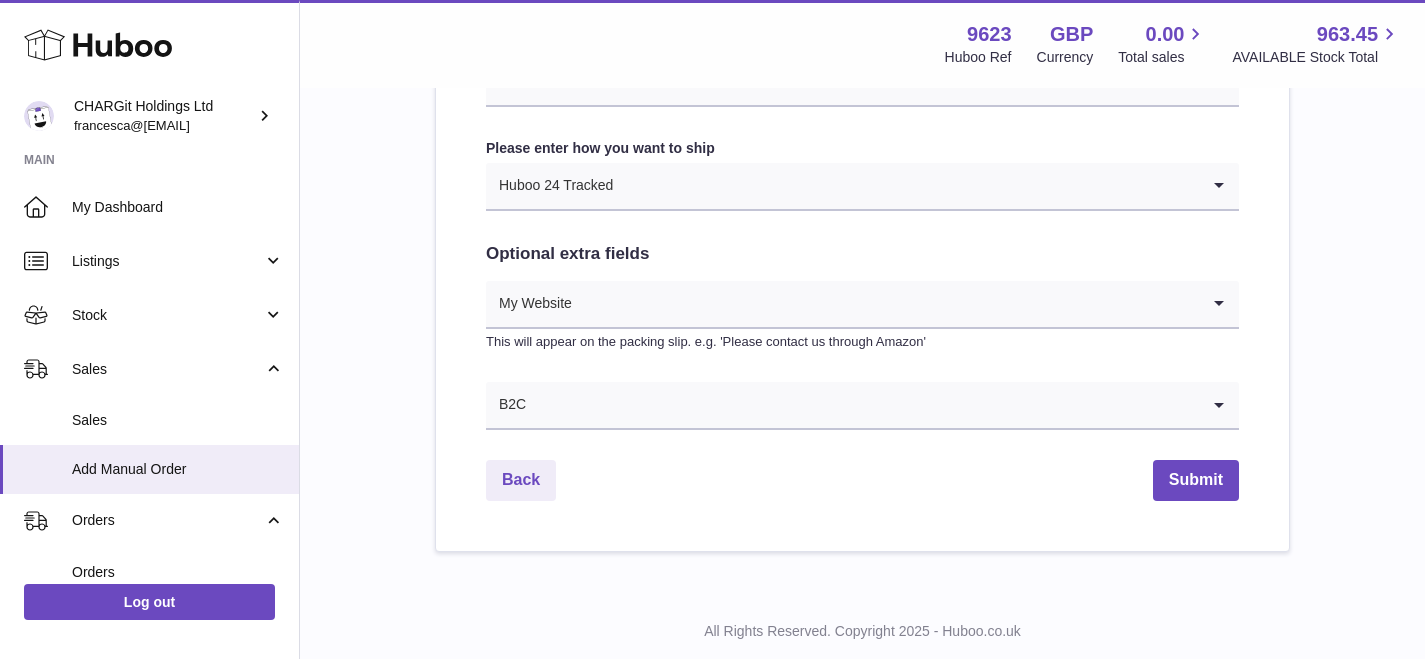 scroll, scrollTop: 1172, scrollLeft: 0, axis: vertical 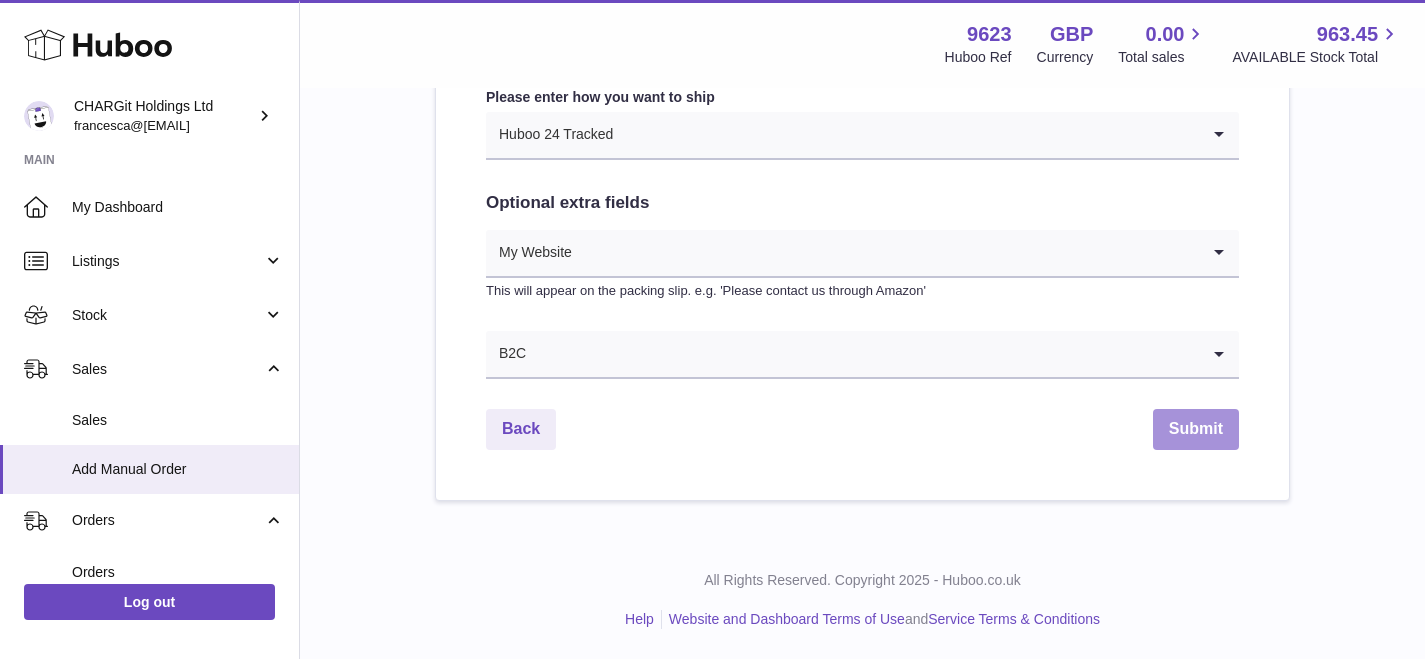 click on "Submit" at bounding box center (1196, 429) 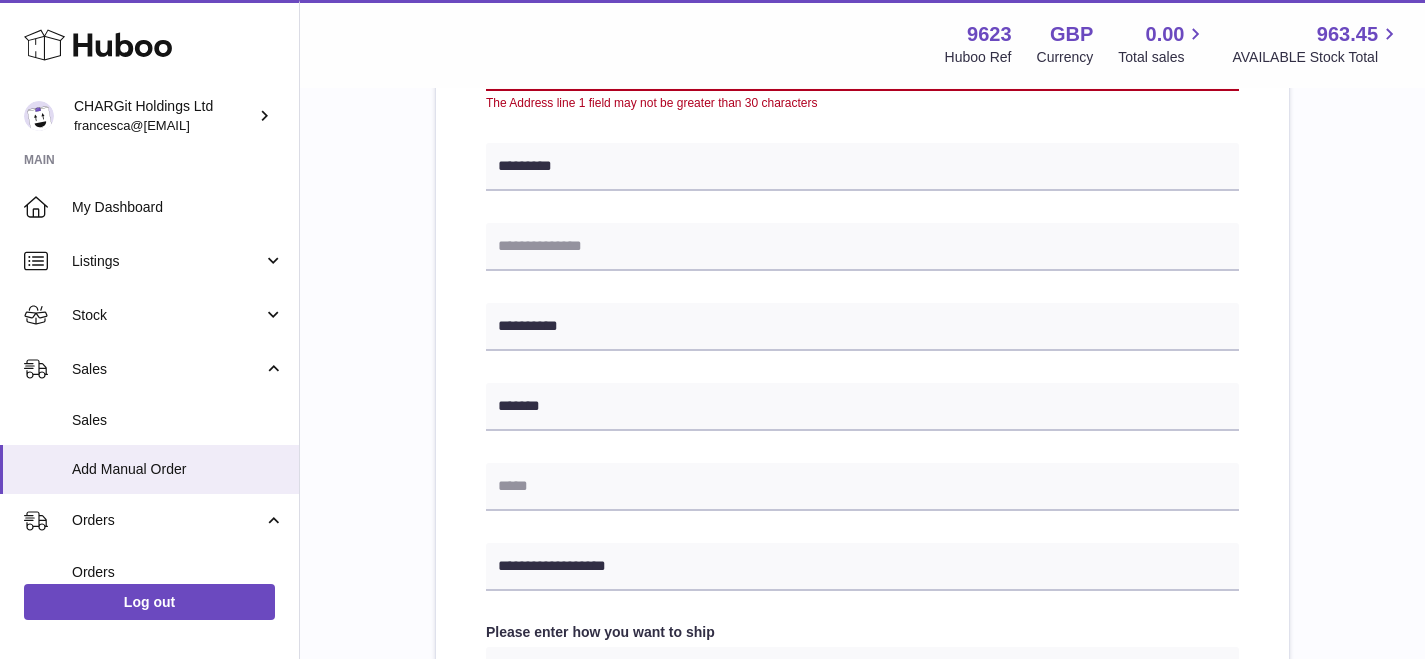 scroll, scrollTop: 466, scrollLeft: 0, axis: vertical 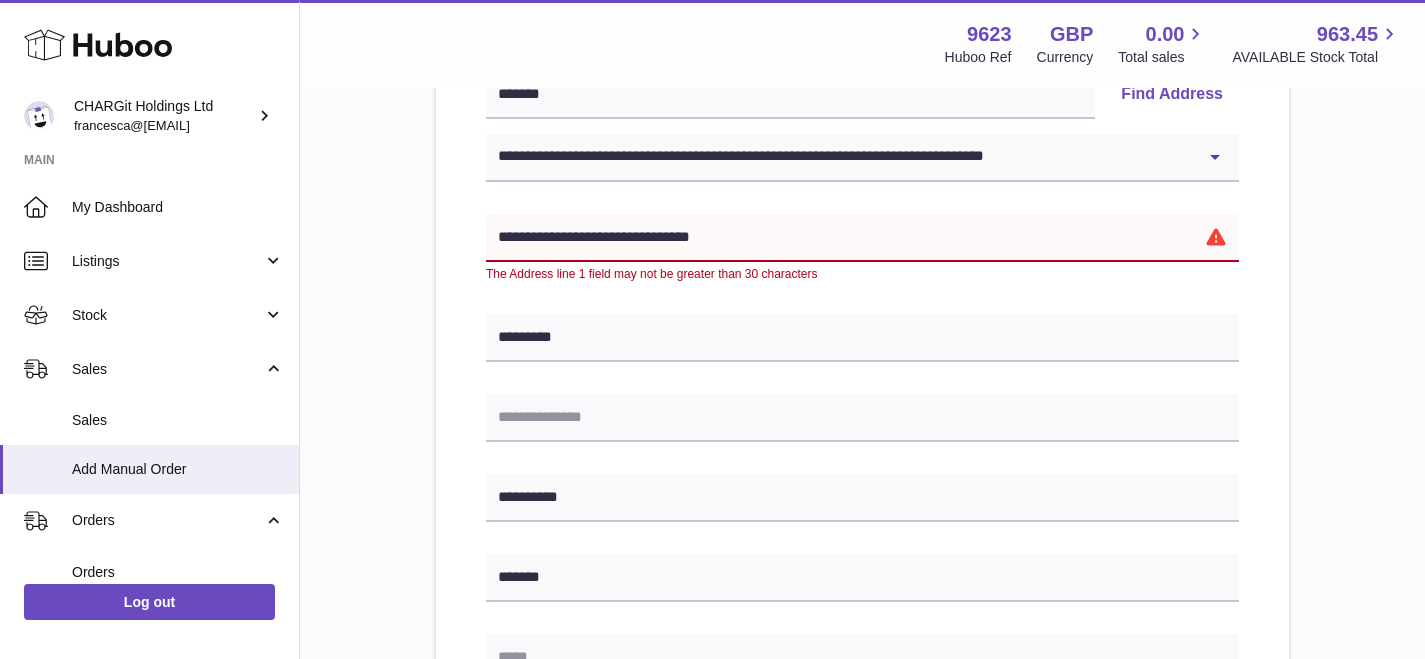 click on "**********" at bounding box center [862, 238] 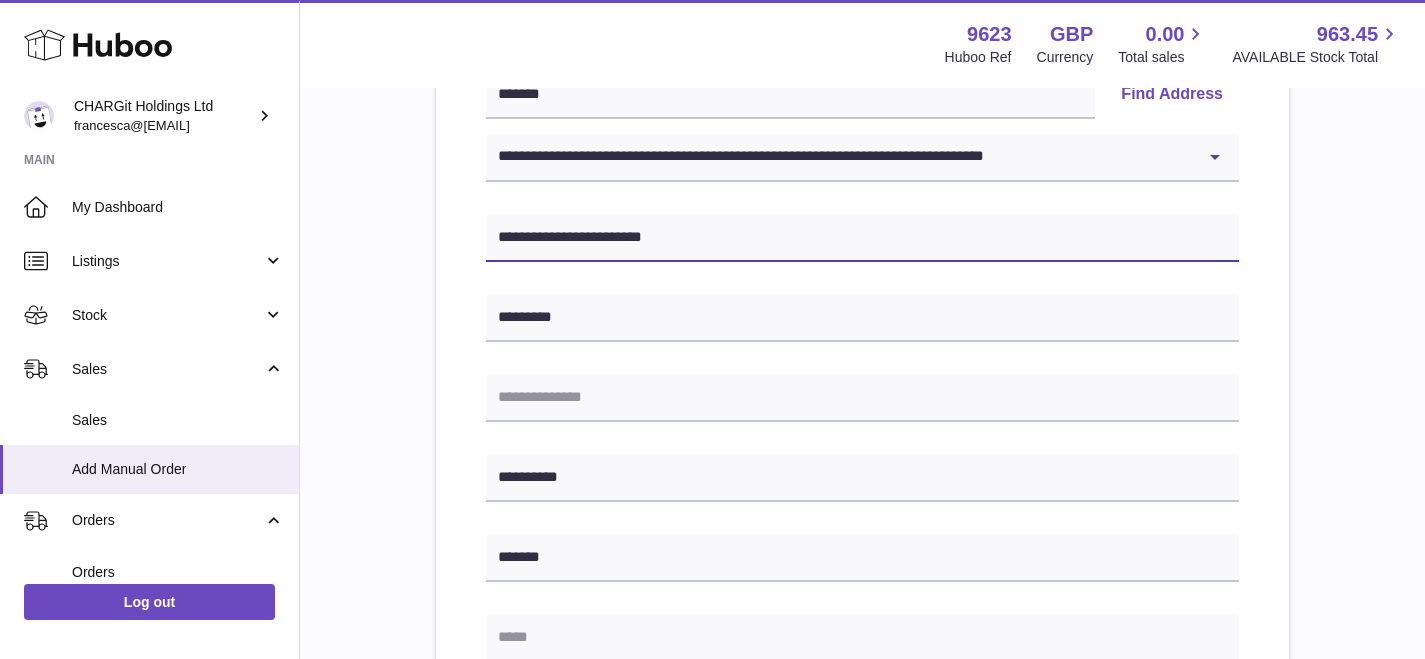 type on "**********" 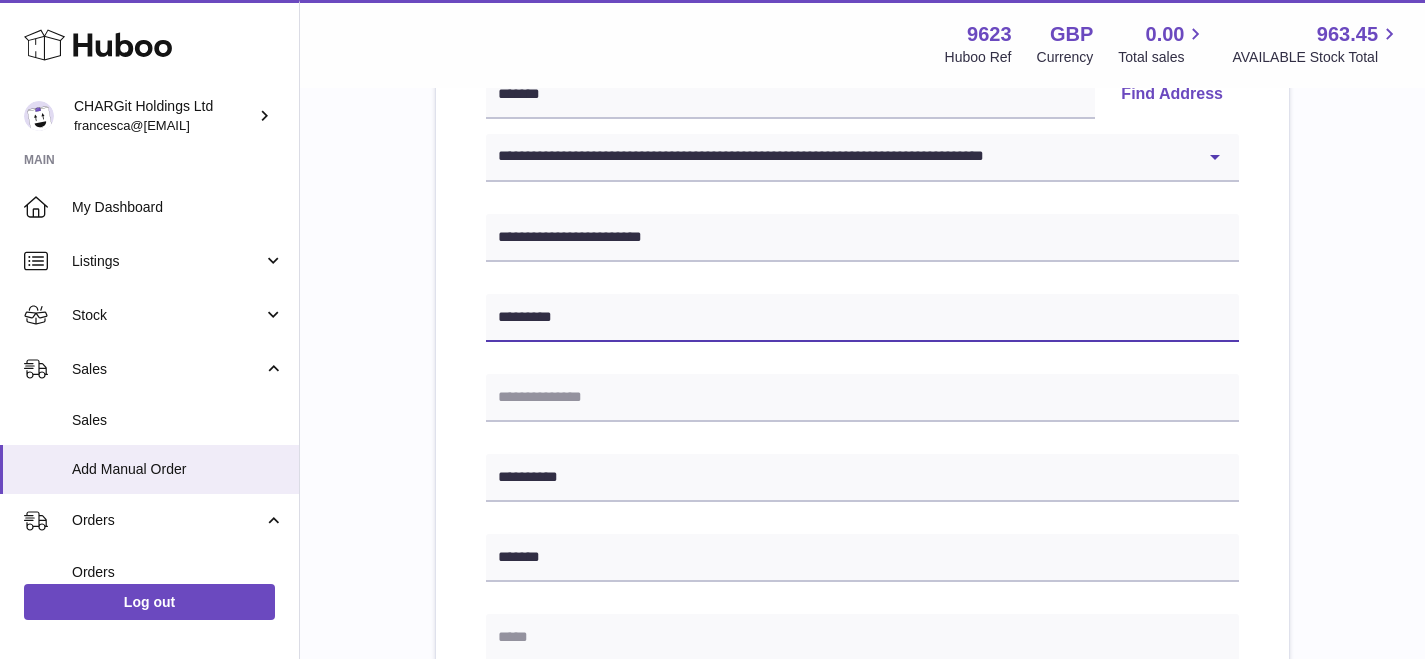 click on "*********" at bounding box center [862, 318] 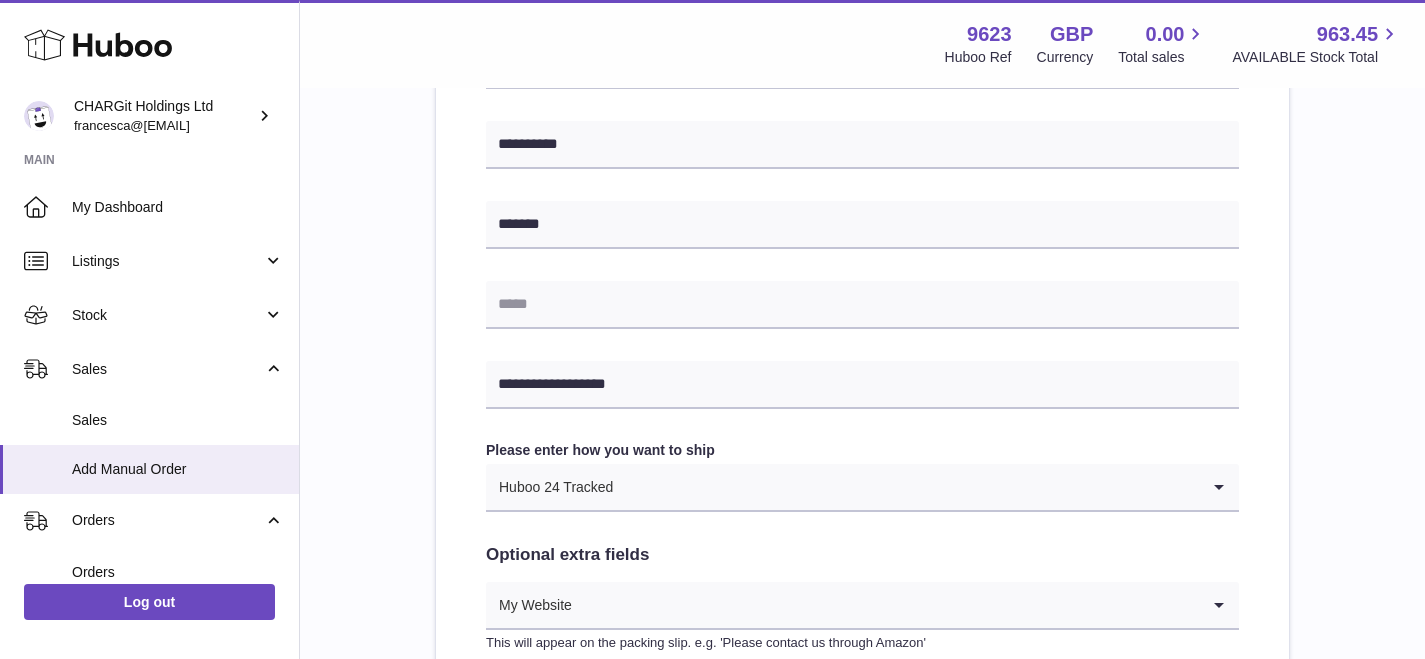 scroll, scrollTop: 1101, scrollLeft: 0, axis: vertical 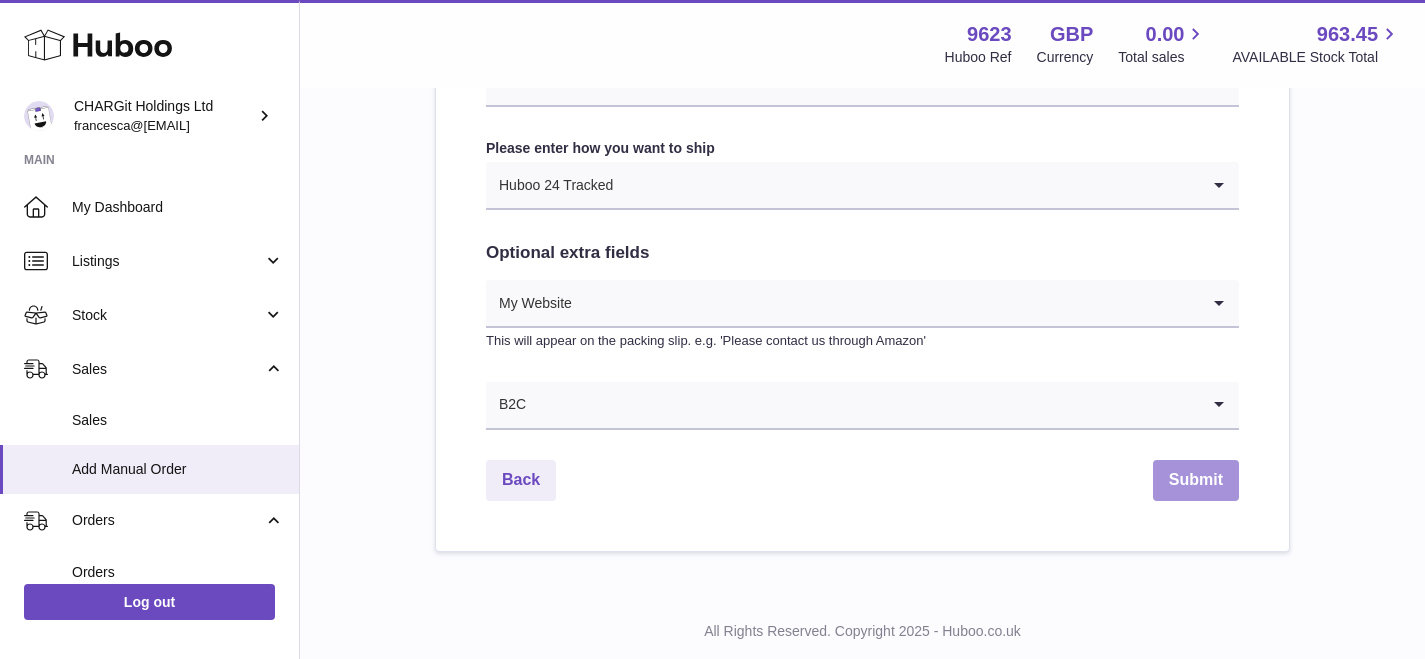 type on "**********" 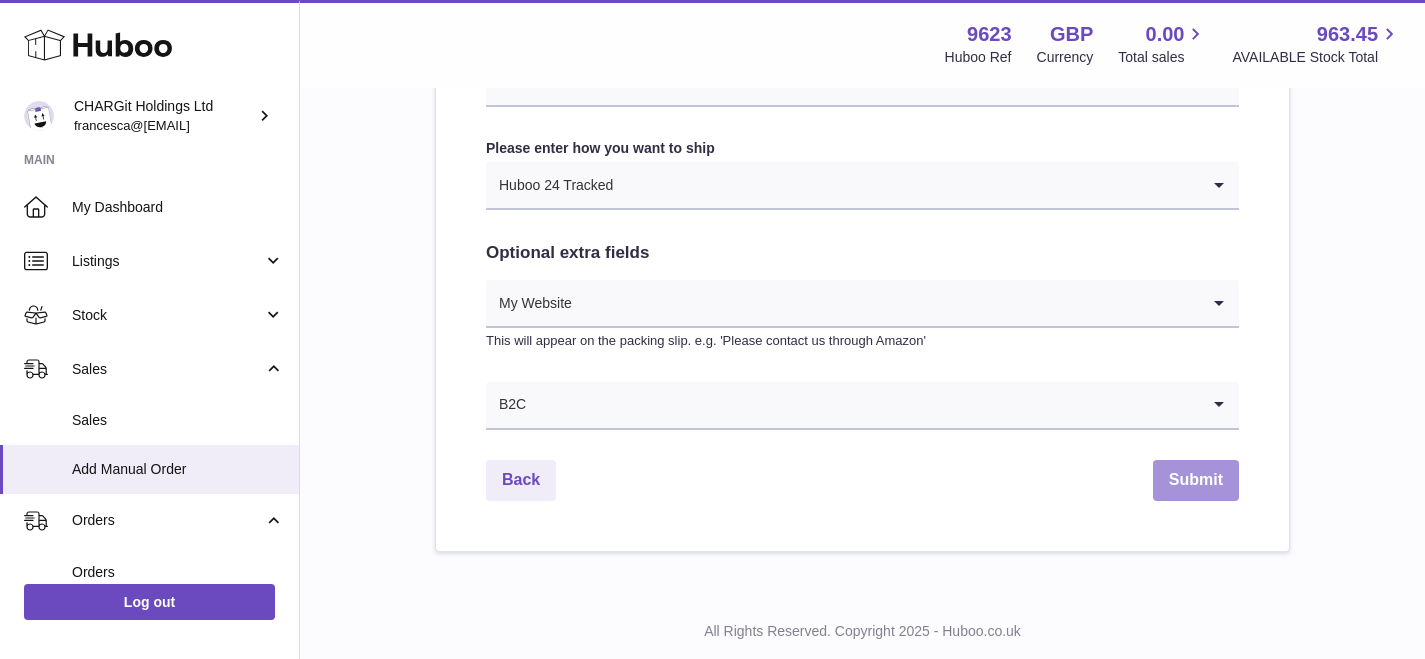 click on "Submit" at bounding box center (1196, 480) 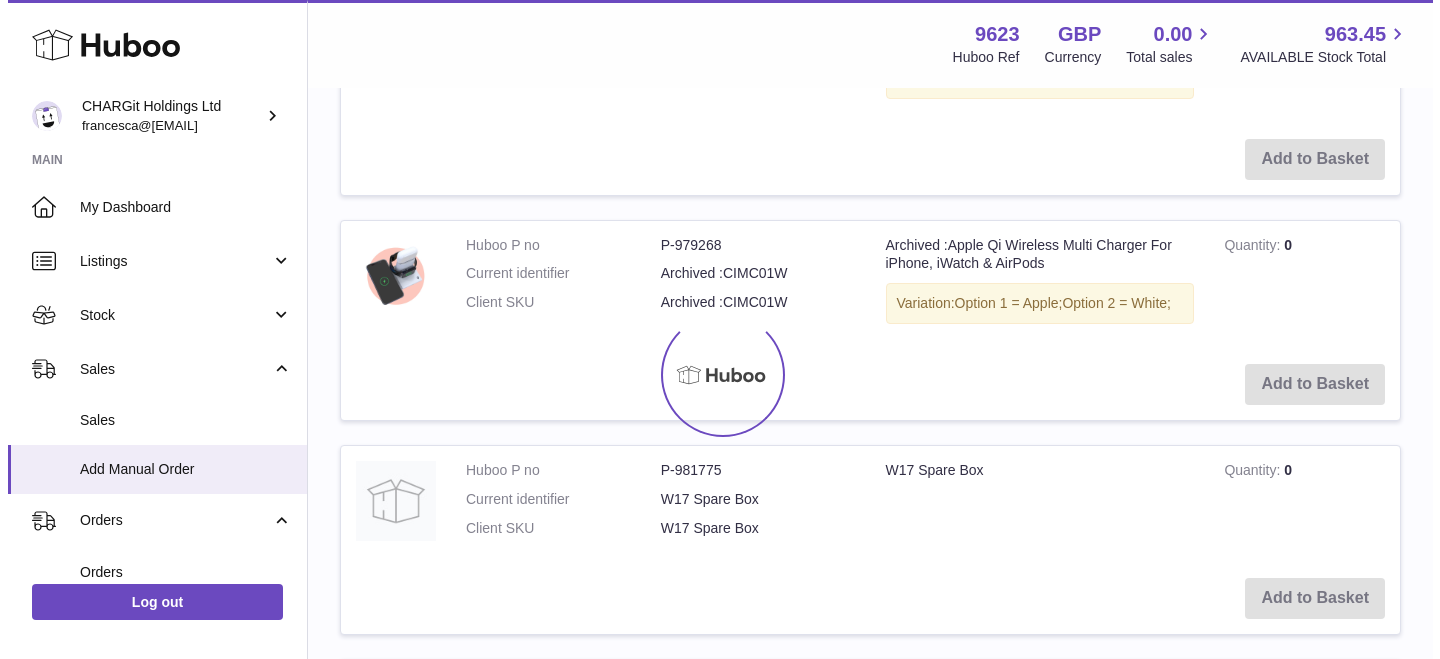 scroll, scrollTop: 0, scrollLeft: 0, axis: both 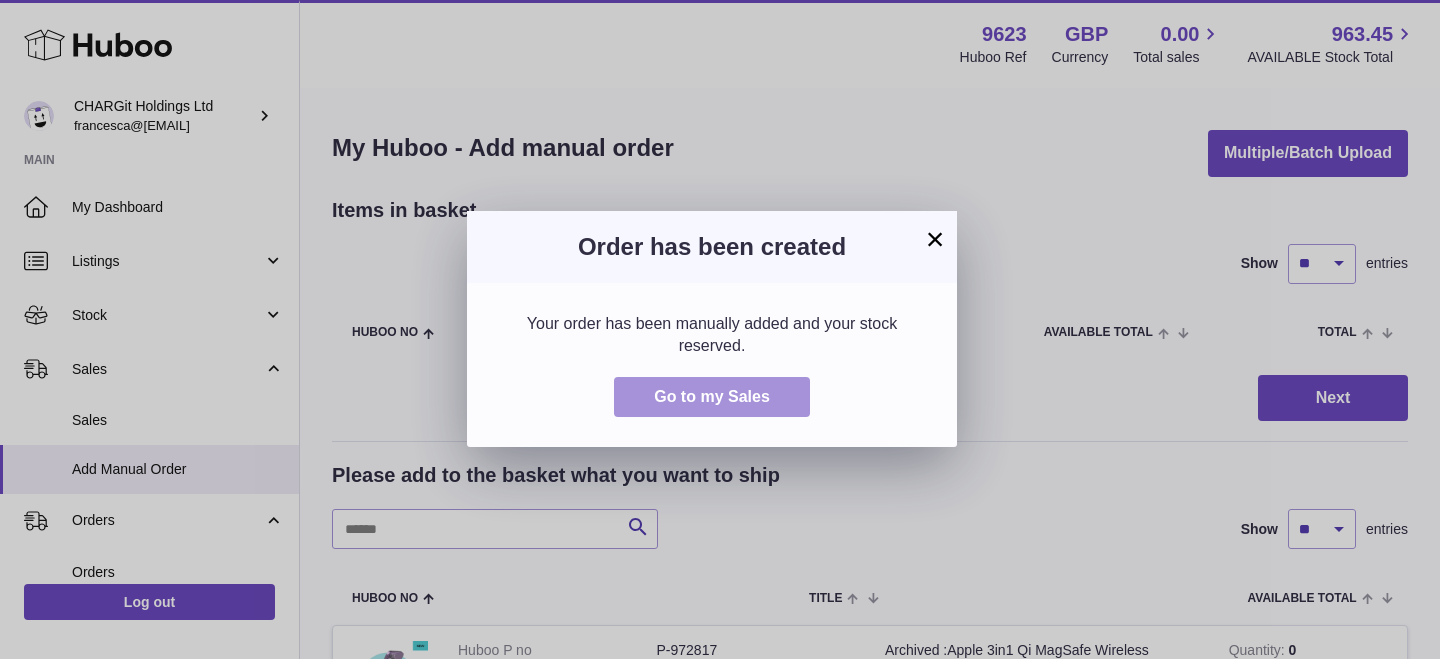 click on "Go to my Sales" at bounding box center (712, 396) 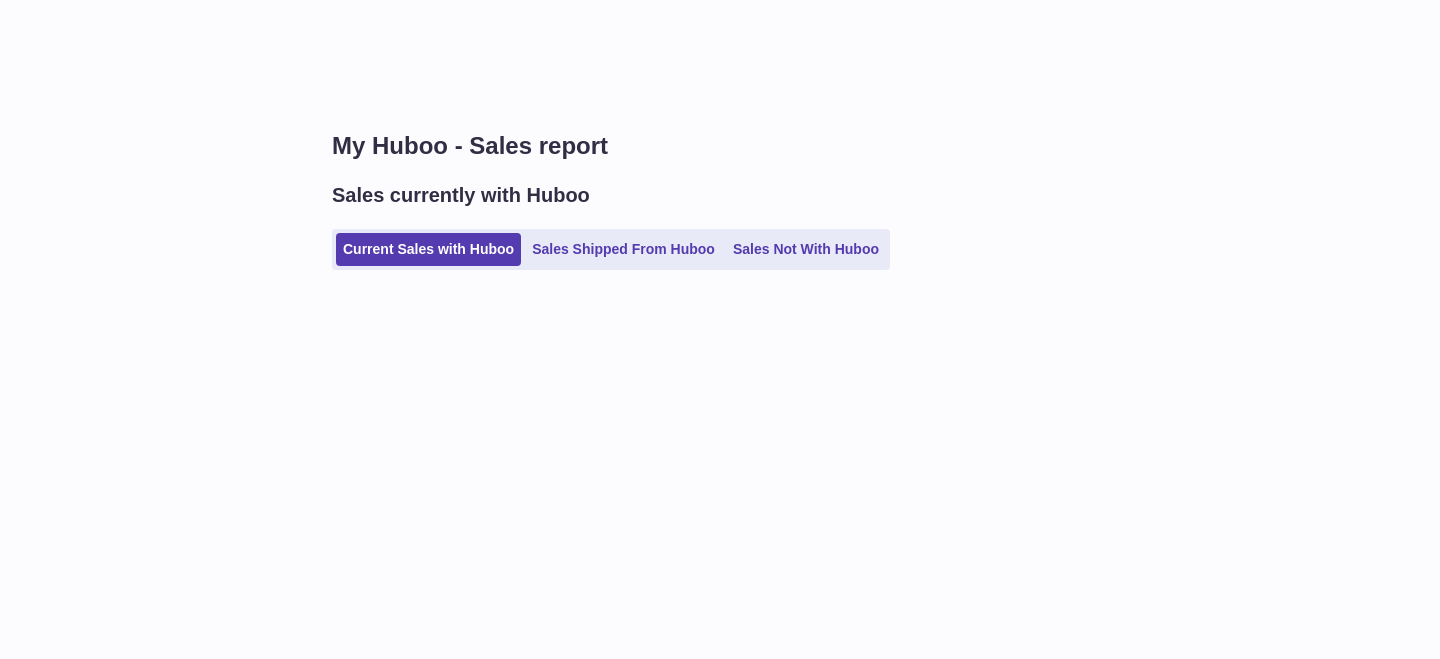 scroll, scrollTop: 0, scrollLeft: 0, axis: both 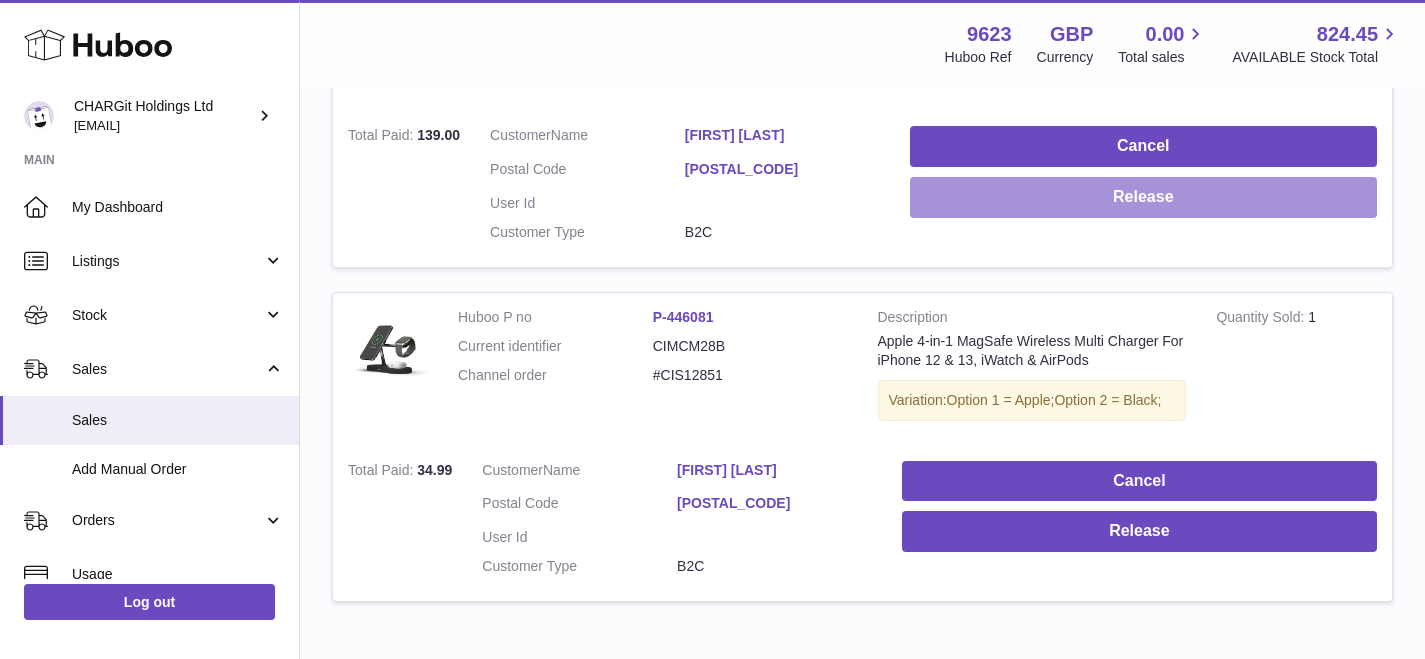 click on "Release" at bounding box center [1143, 197] 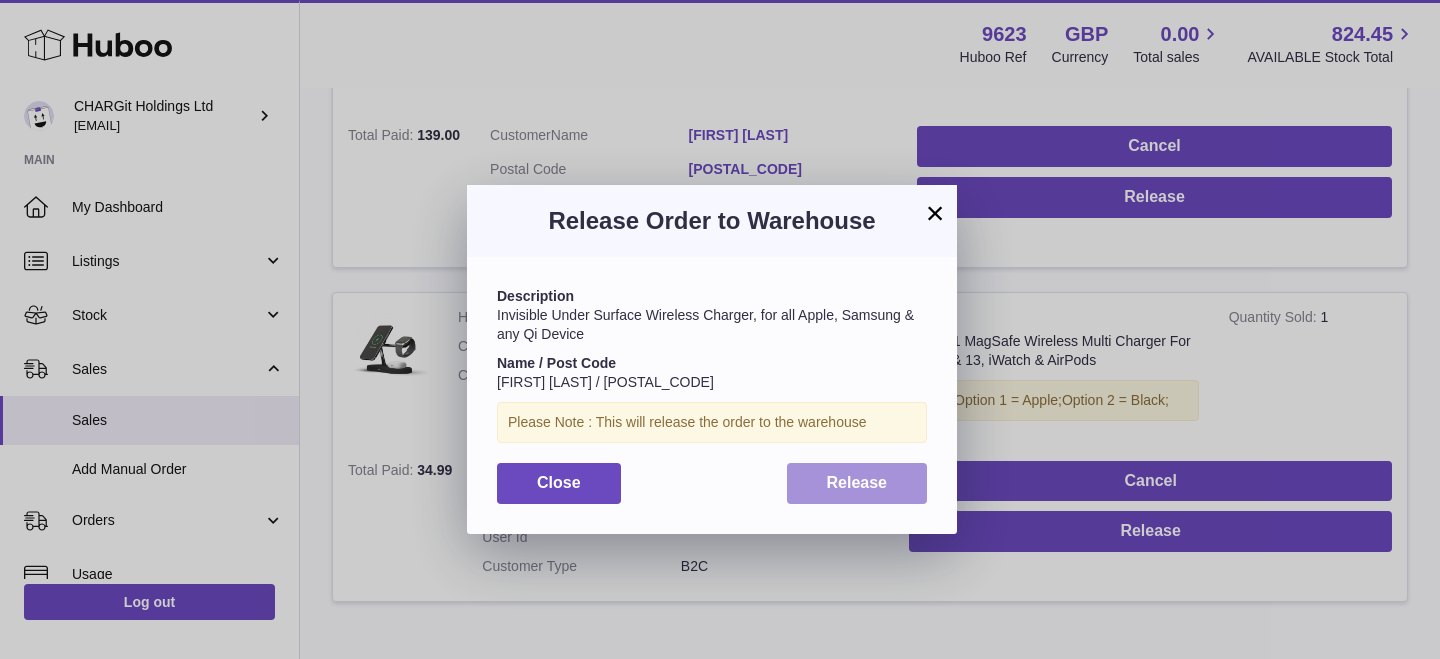 click on "Release" at bounding box center [857, 482] 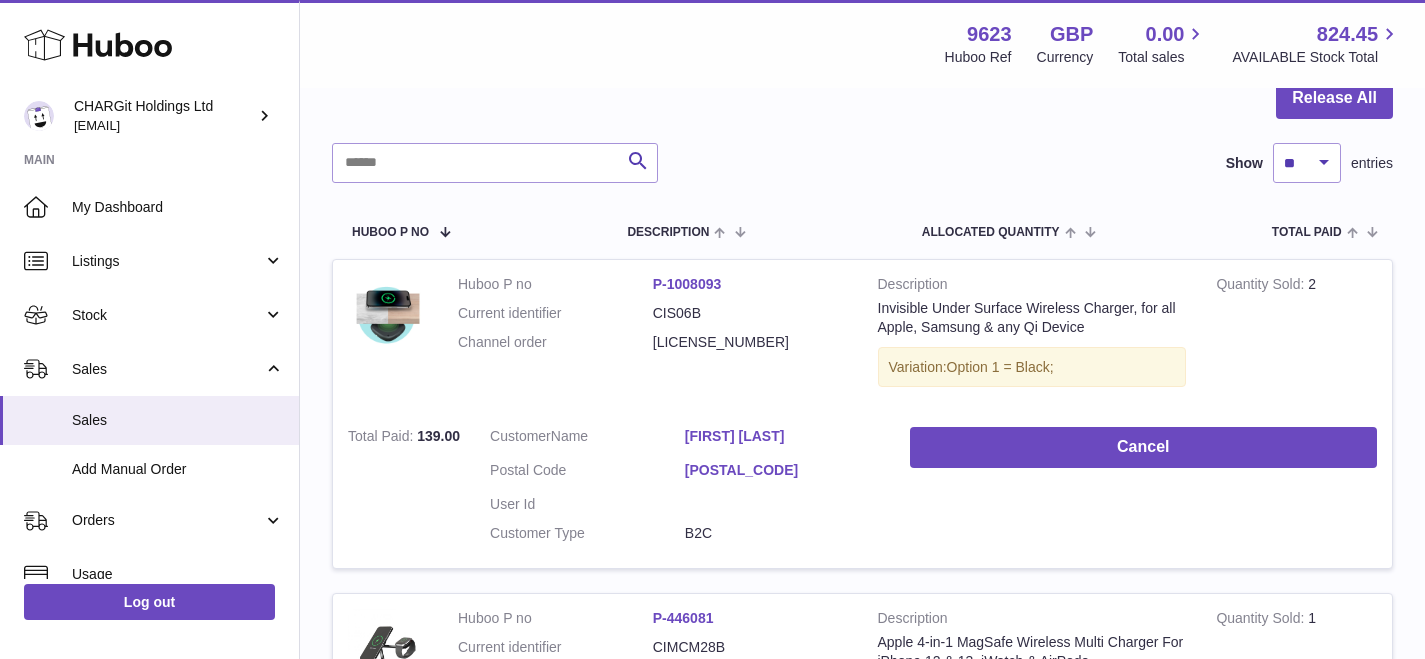 scroll, scrollTop: 0, scrollLeft: 0, axis: both 